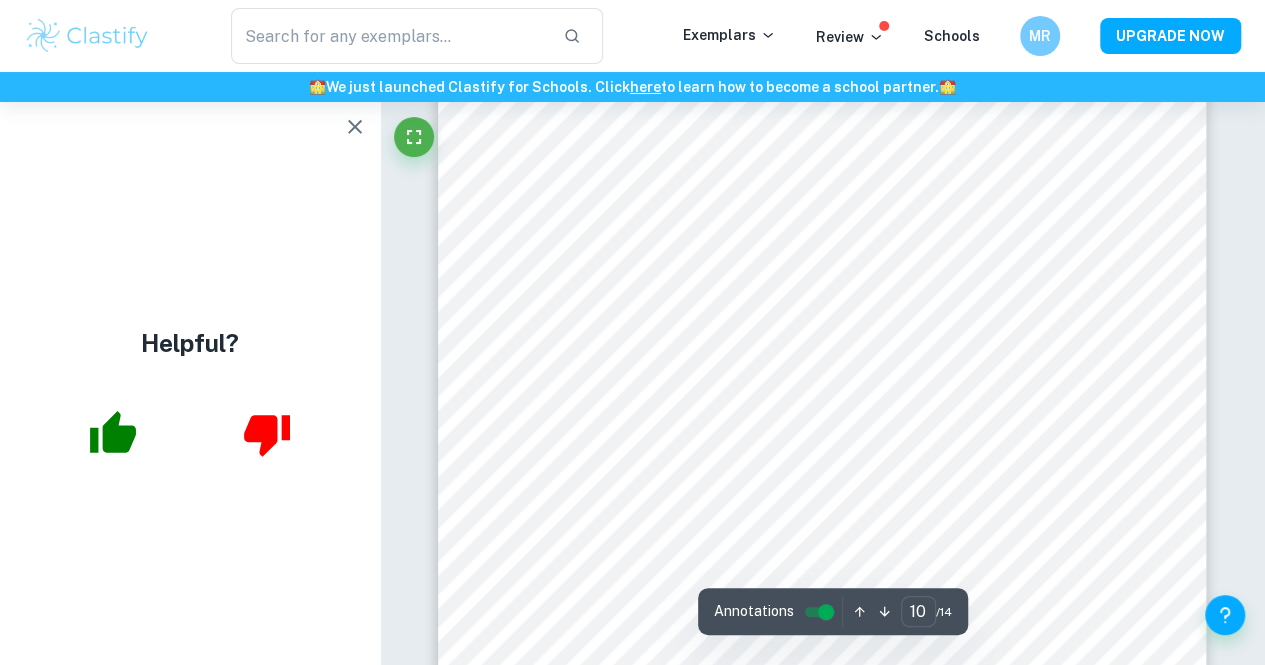 scroll, scrollTop: 10700, scrollLeft: 0, axis: vertical 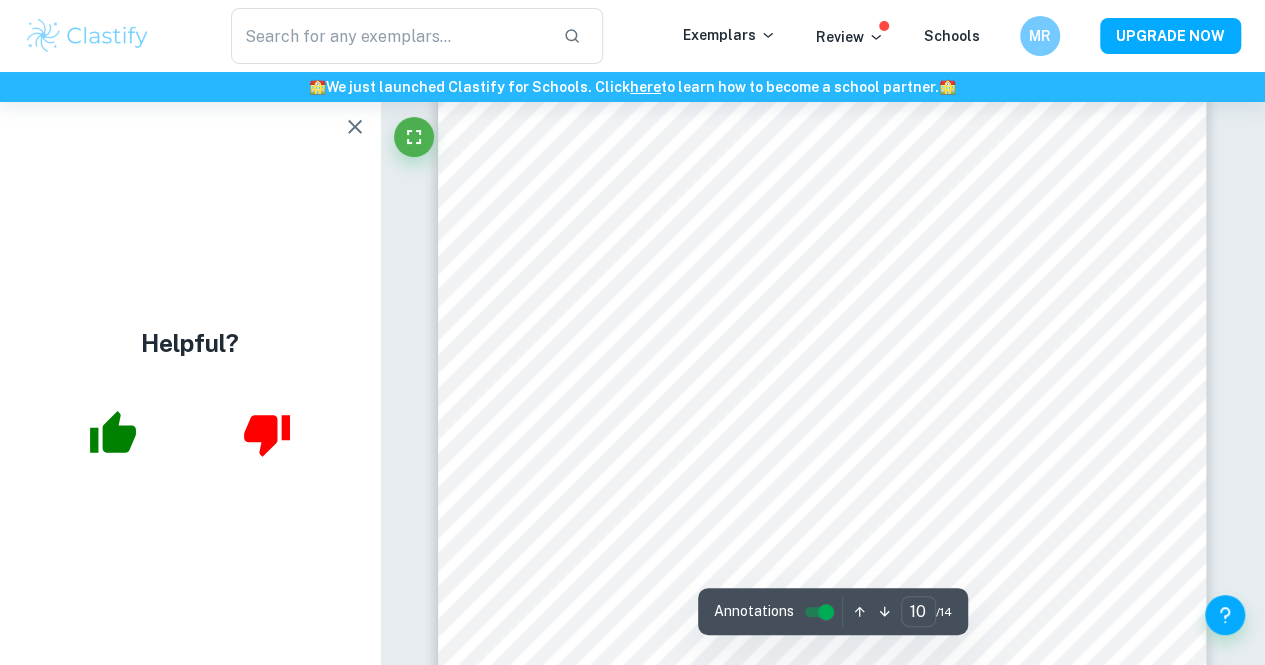 click 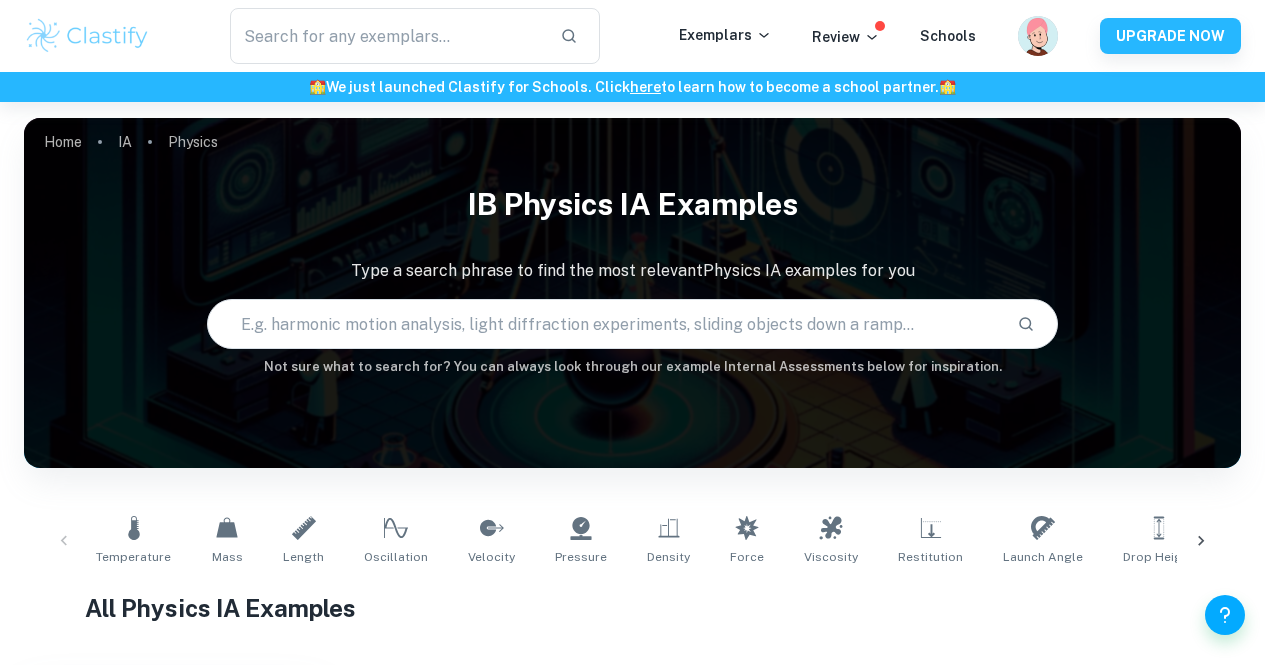 scroll, scrollTop: 1000, scrollLeft: 0, axis: vertical 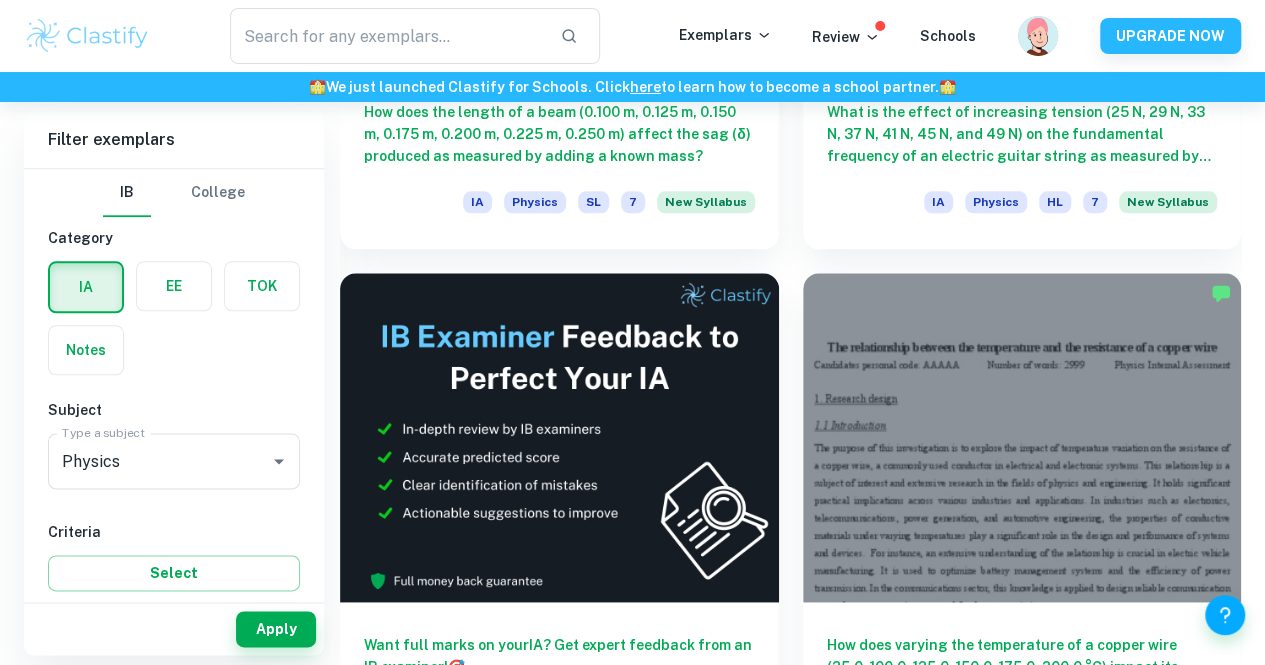 click on "How does a steel spring’s temperature (20.0, 40.0, 60.0, 80.0, 100.0°C) affect its spring constant as measured by the length of the spring’s extension from the position of equilibrium under applied uniform load?" at bounding box center (559, 1195) 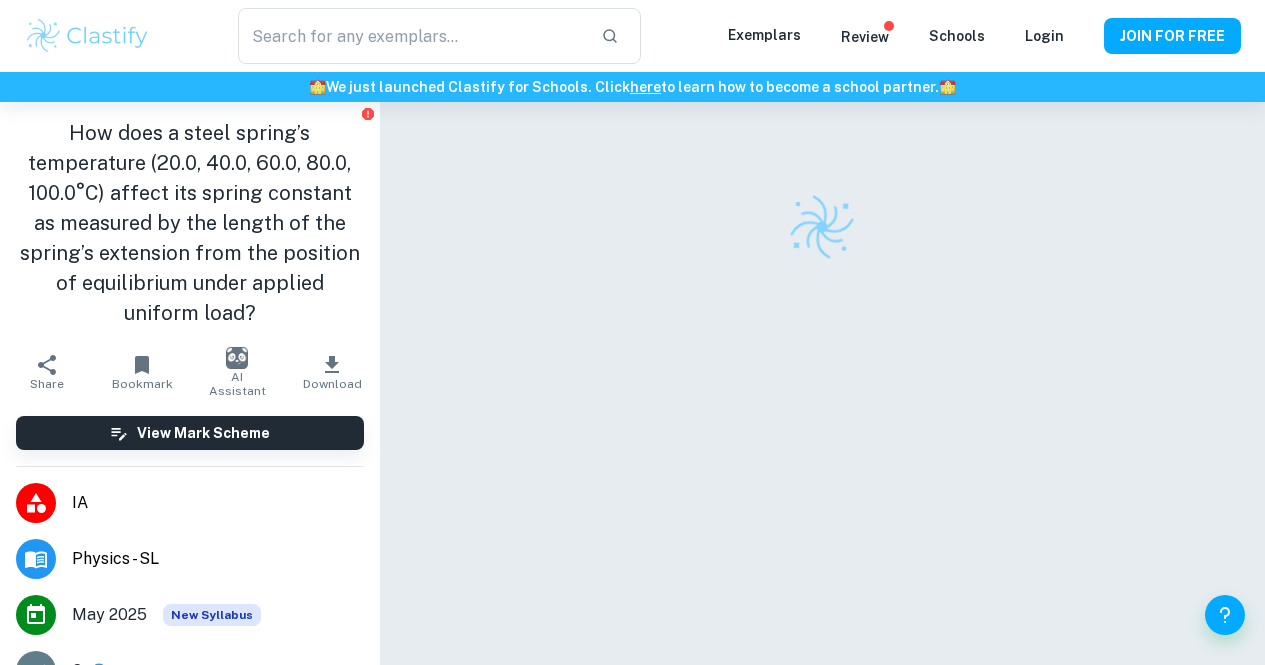 scroll, scrollTop: 0, scrollLeft: 0, axis: both 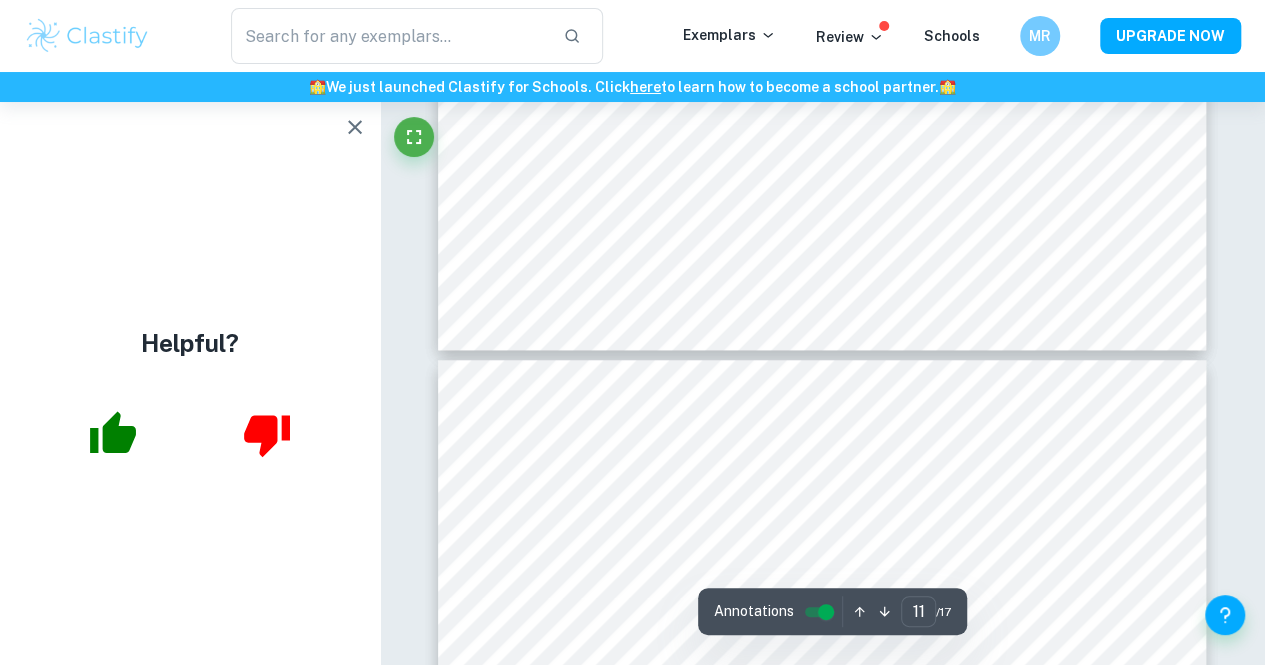type on "12" 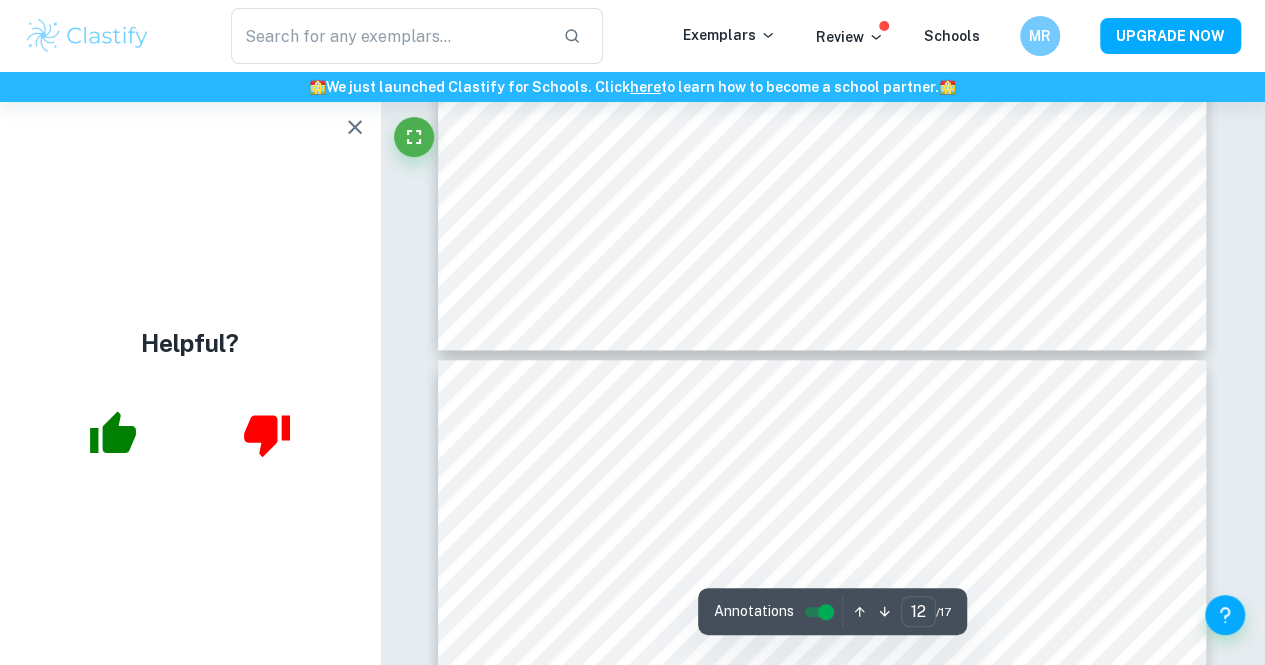 scroll, scrollTop: 12294, scrollLeft: 0, axis: vertical 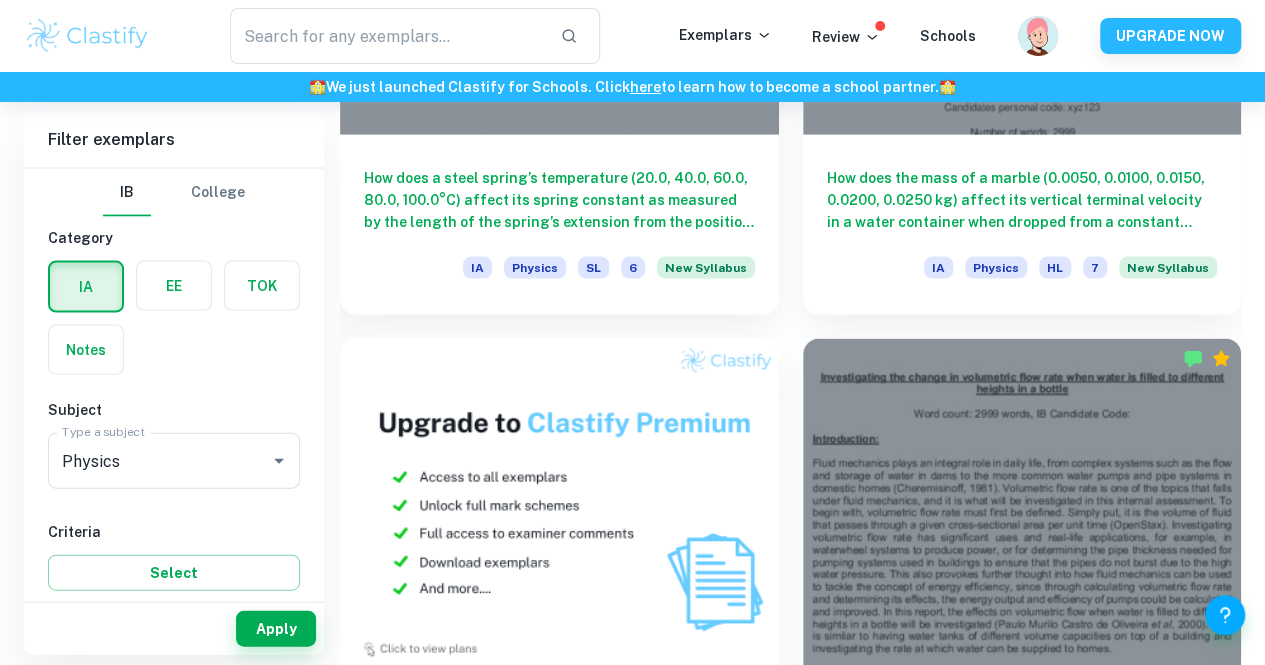 click on "The effect of increasing surface area of the blob on damping of pendulums" at bounding box center (1022, 1793) 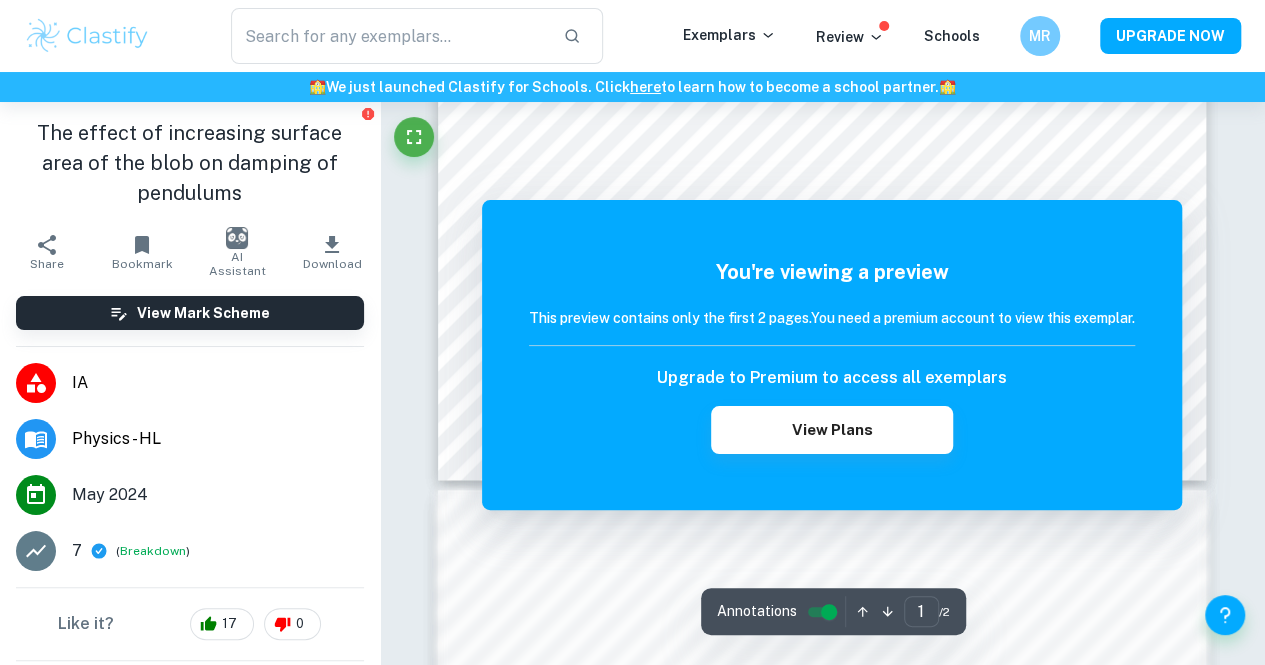 scroll, scrollTop: 800, scrollLeft: 0, axis: vertical 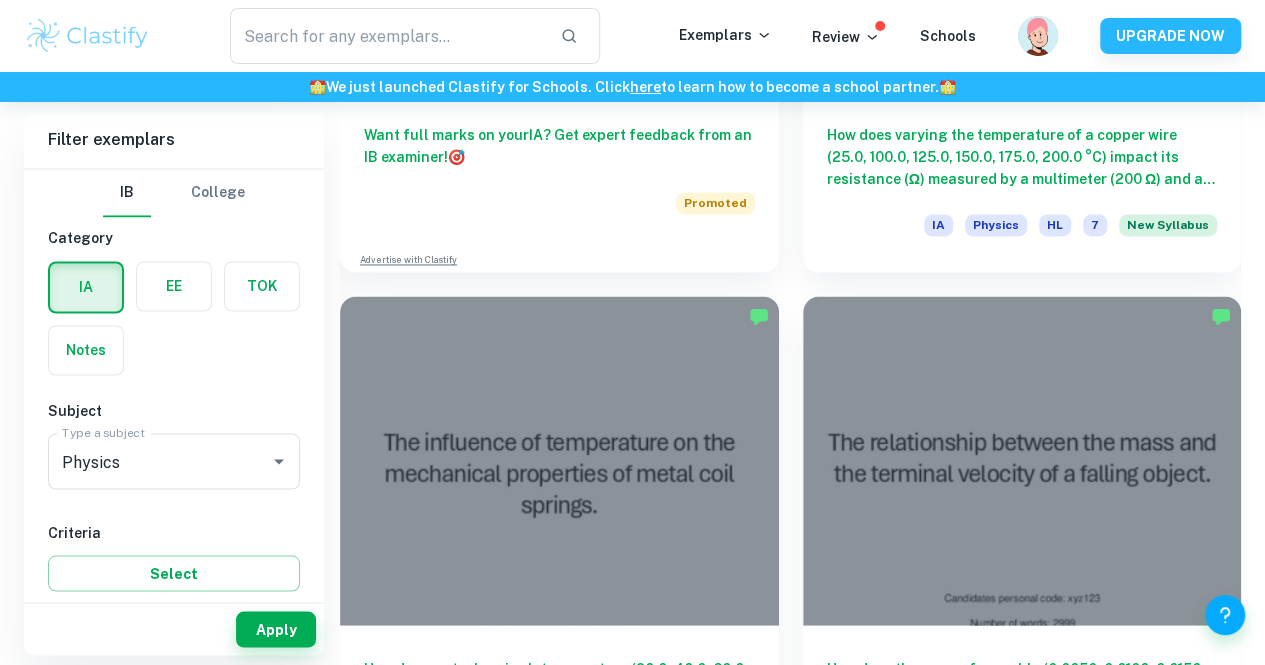 click on "What is the effect of increasing graphite content (50%, 55%, 60%, 63%, 71%, 74%, and 79%) on the electrical conductivity of the core of a pencil as measured by the resistance across the pencil’s ends?" at bounding box center (559, 1750) 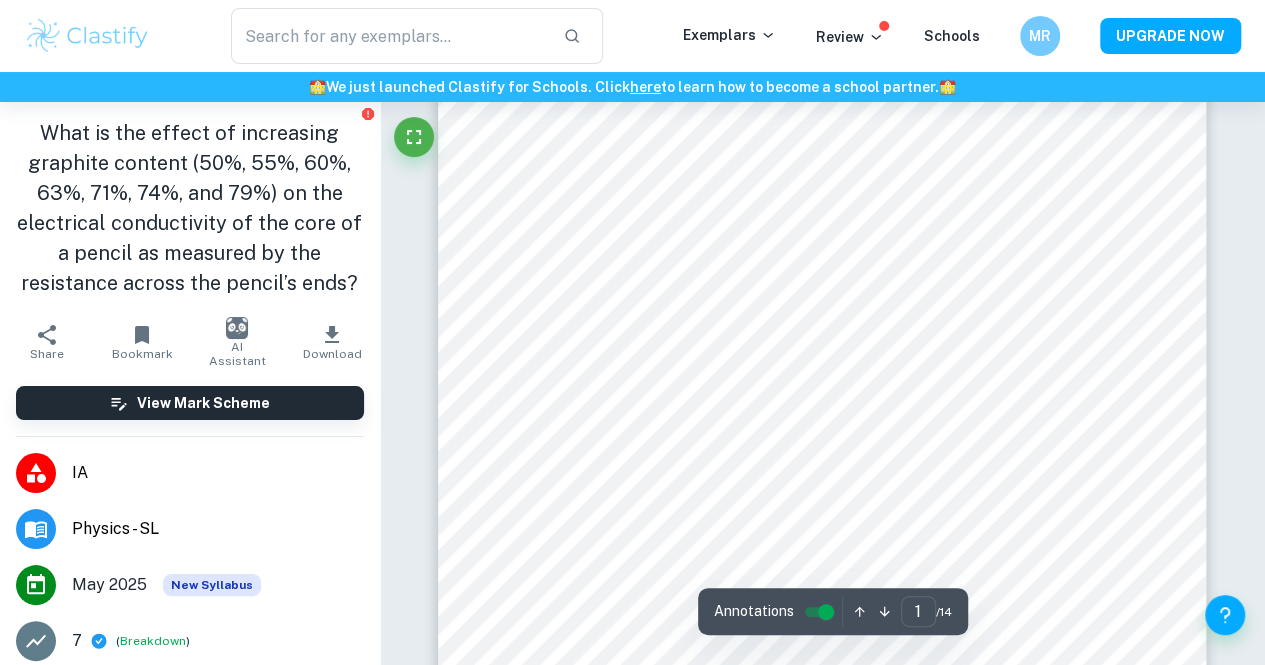 scroll, scrollTop: 0, scrollLeft: 0, axis: both 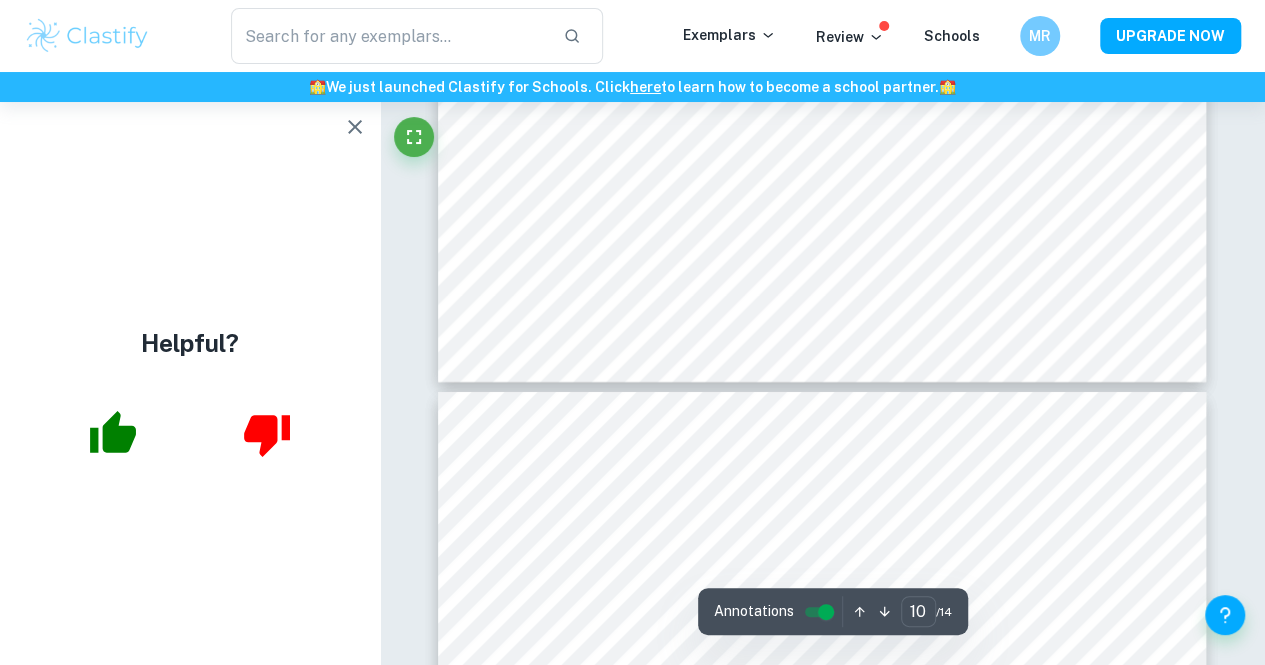 type on "11" 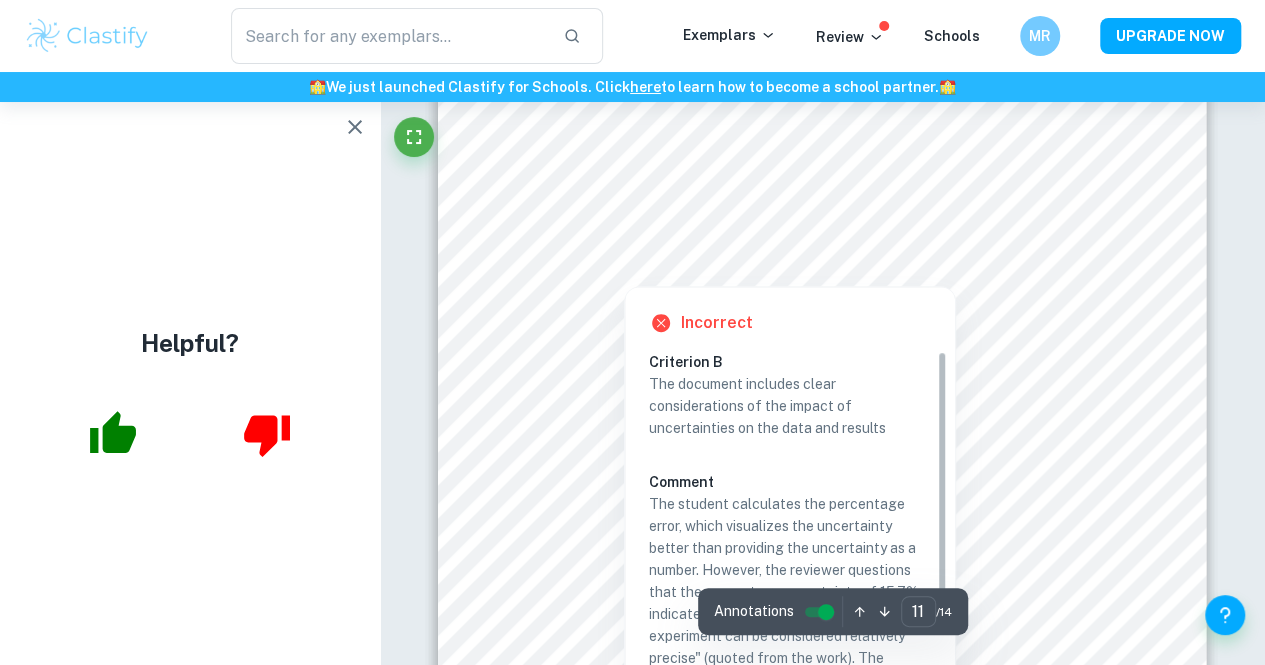 scroll, scrollTop: 11866, scrollLeft: 0, axis: vertical 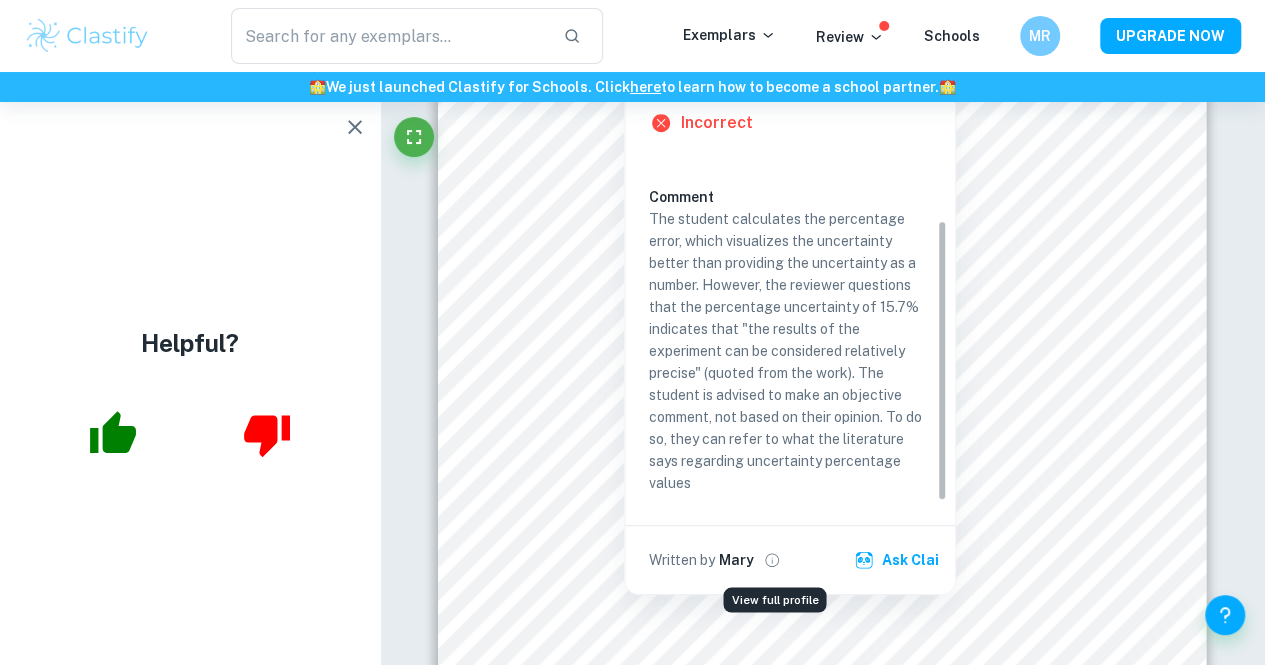 click 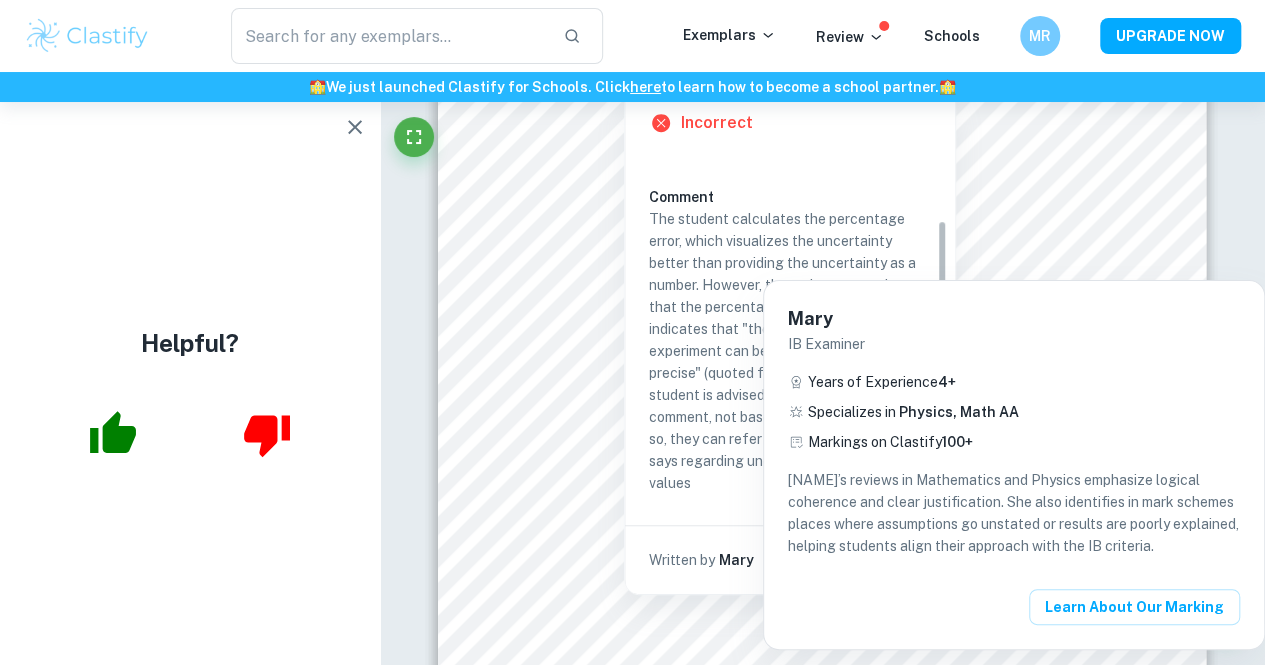 click at bounding box center [632, 332] 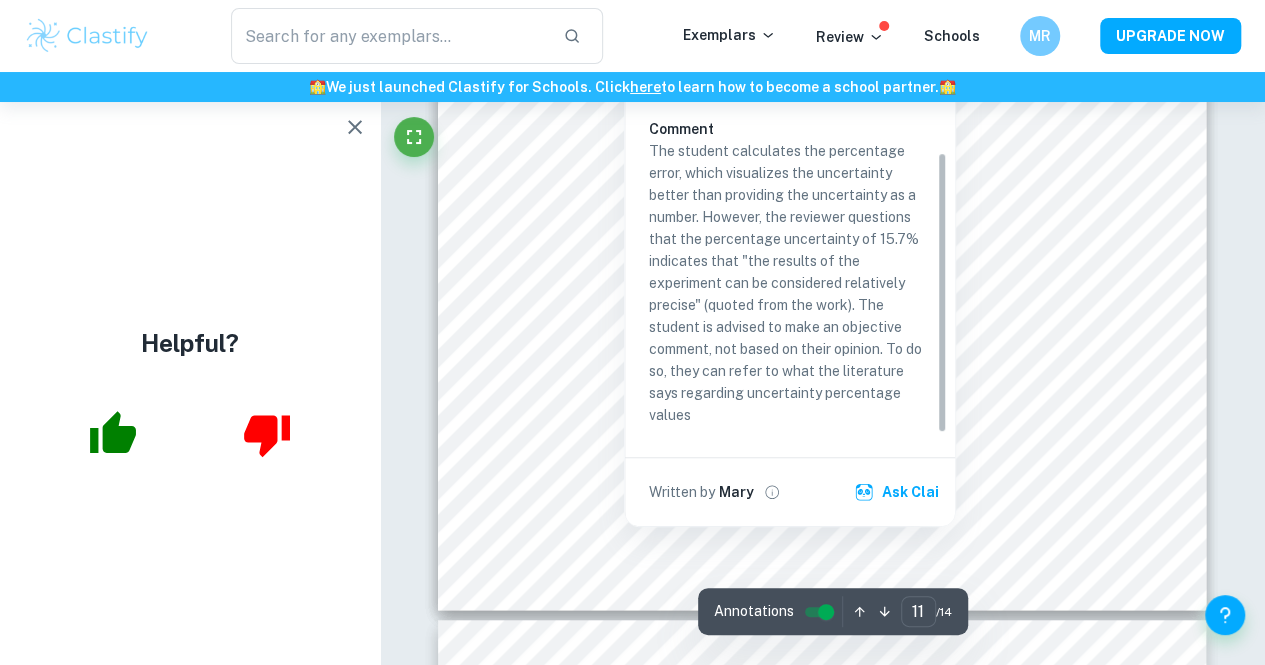scroll, scrollTop: 11966, scrollLeft: 0, axis: vertical 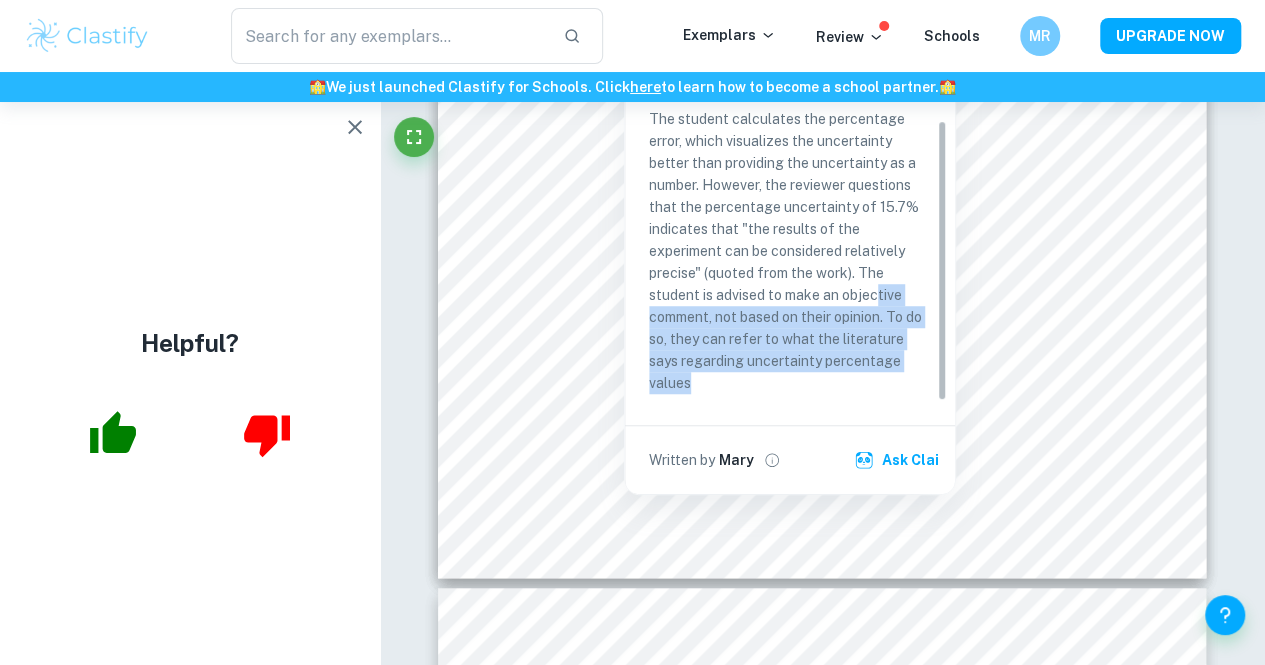 drag, startPoint x: 878, startPoint y: 307, endPoint x: 725, endPoint y: 391, distance: 174.54225 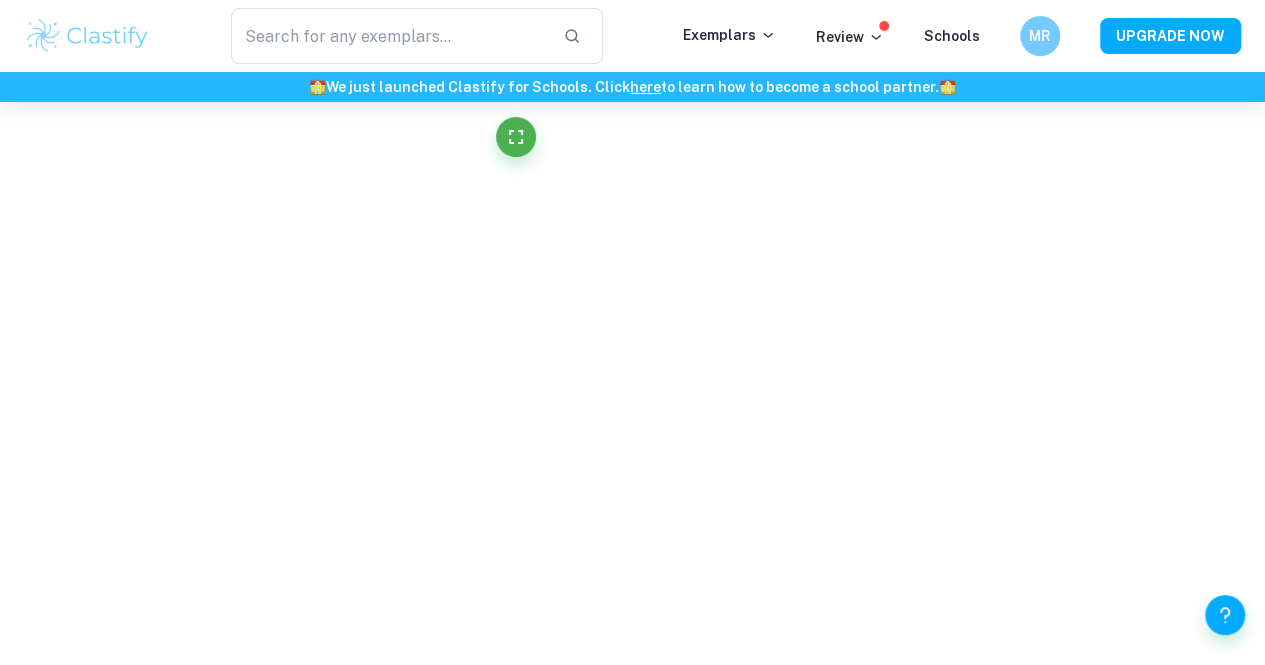 scroll, scrollTop: 11794, scrollLeft: 0, axis: vertical 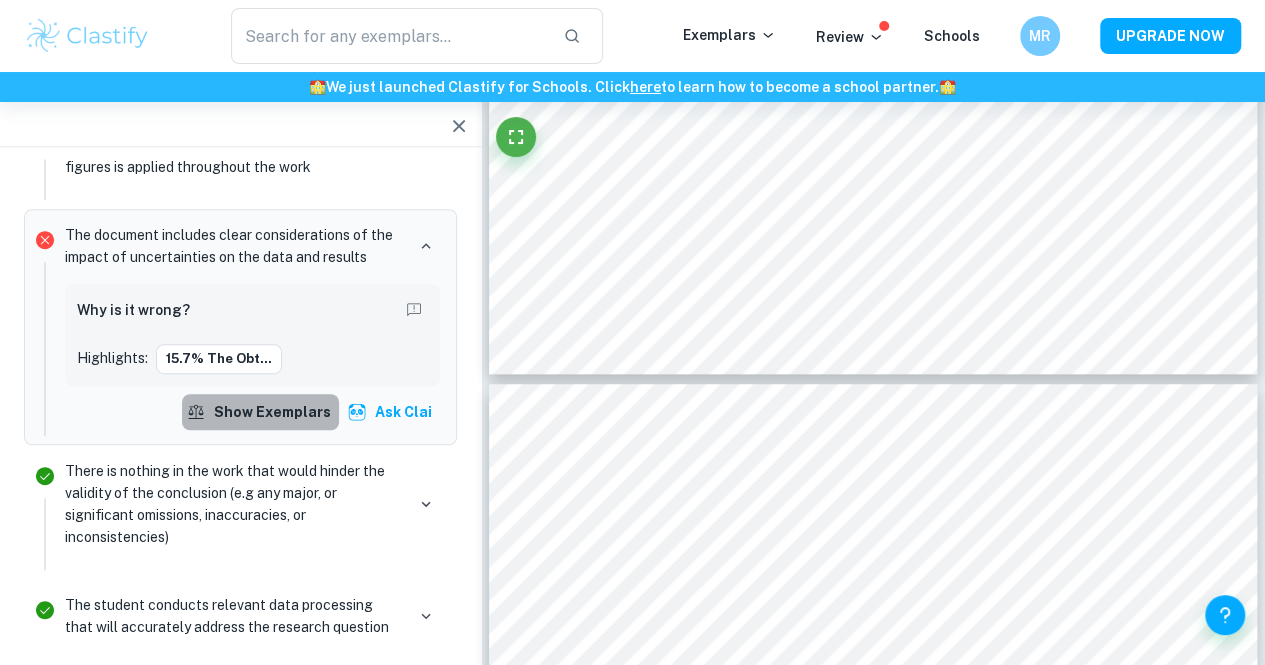 click on "Show exemplars" at bounding box center (260, 412) 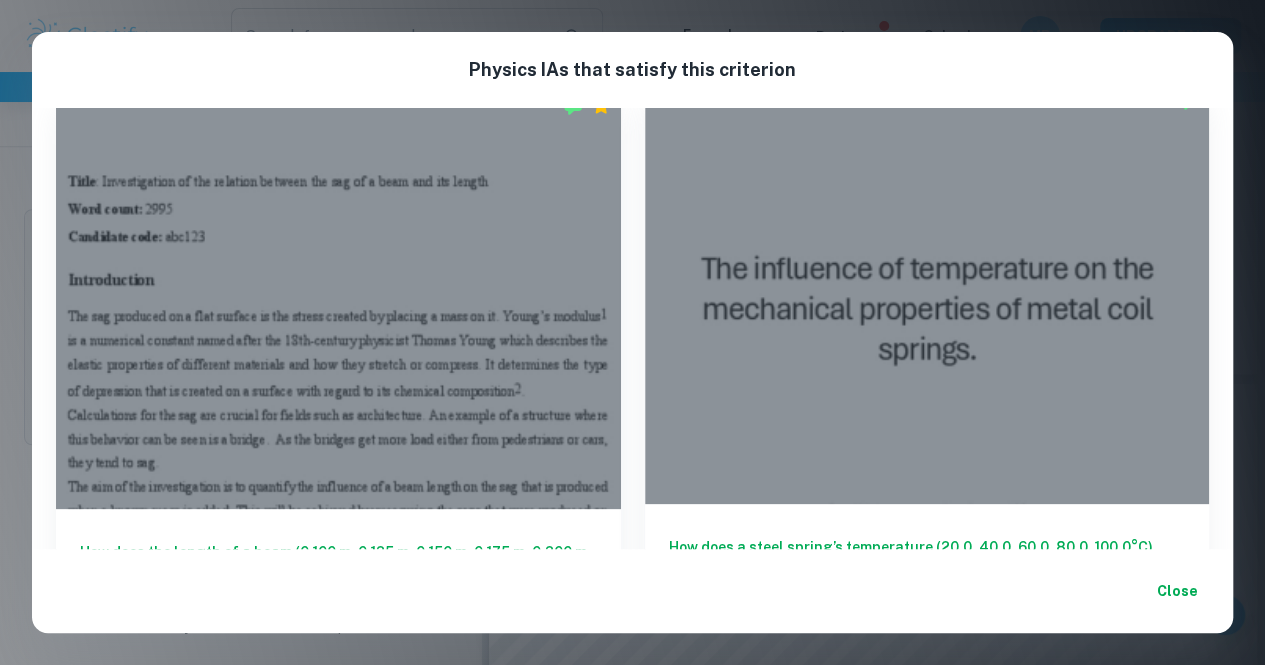 scroll, scrollTop: 34, scrollLeft: 0, axis: vertical 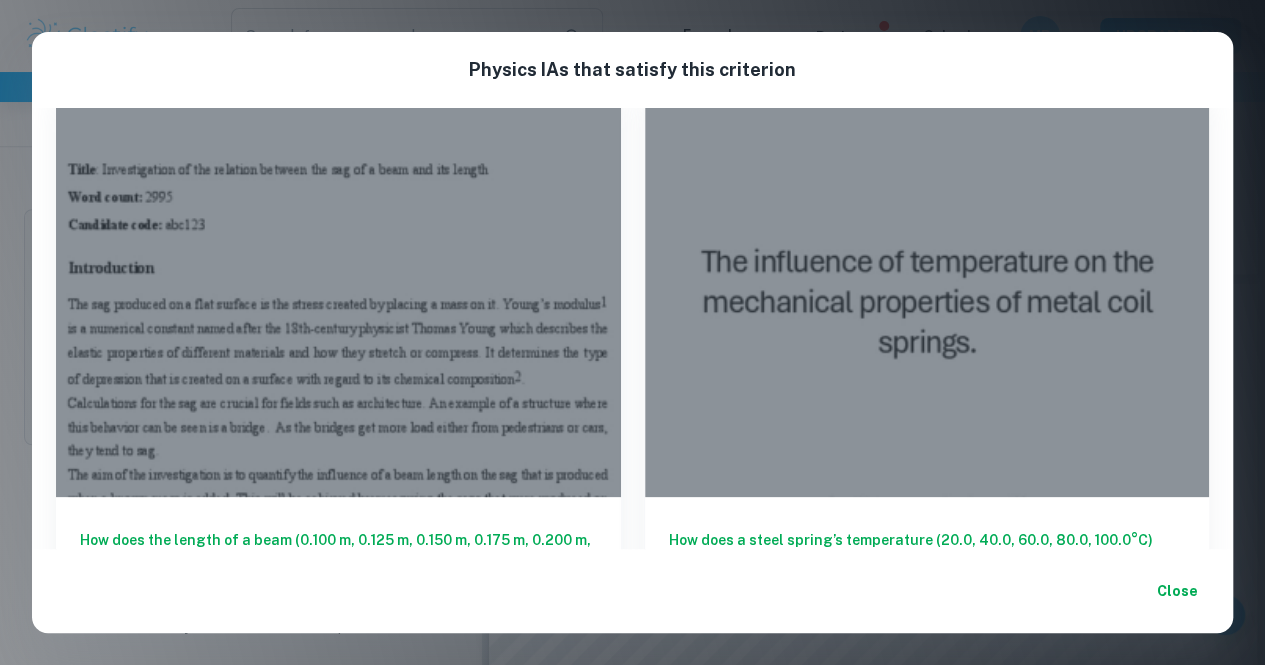 click on "Close" at bounding box center [1177, 591] 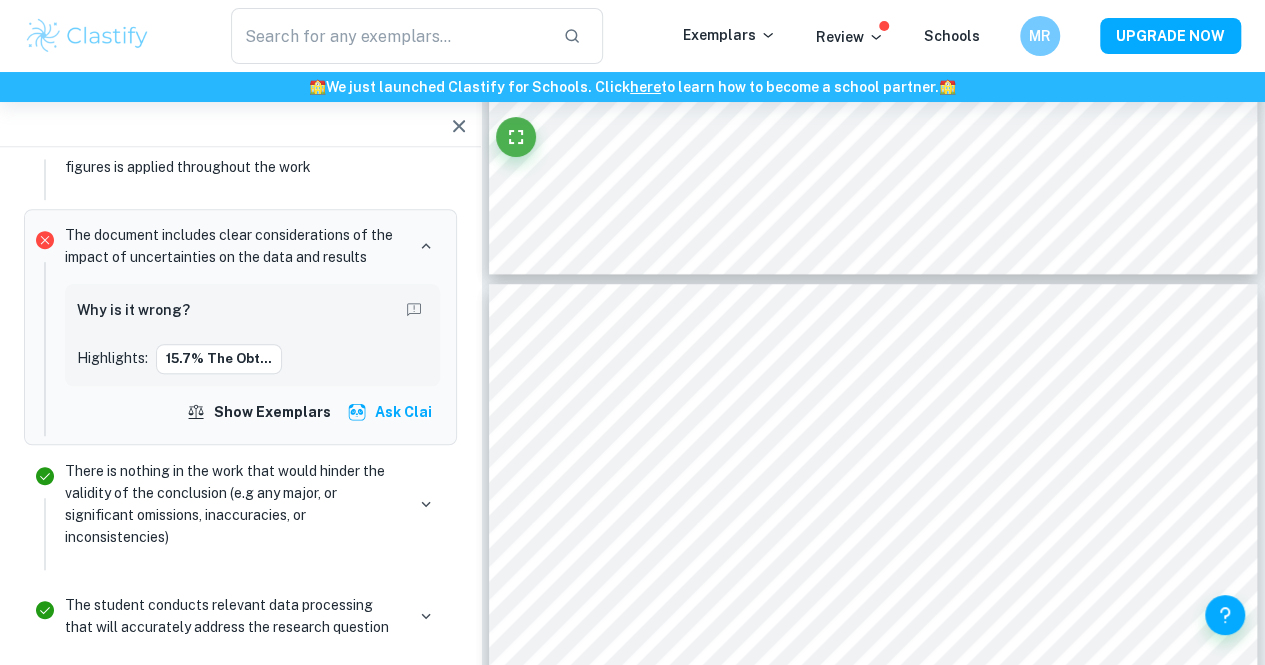 click on "Why is it wrong?" at bounding box center (133, 310) 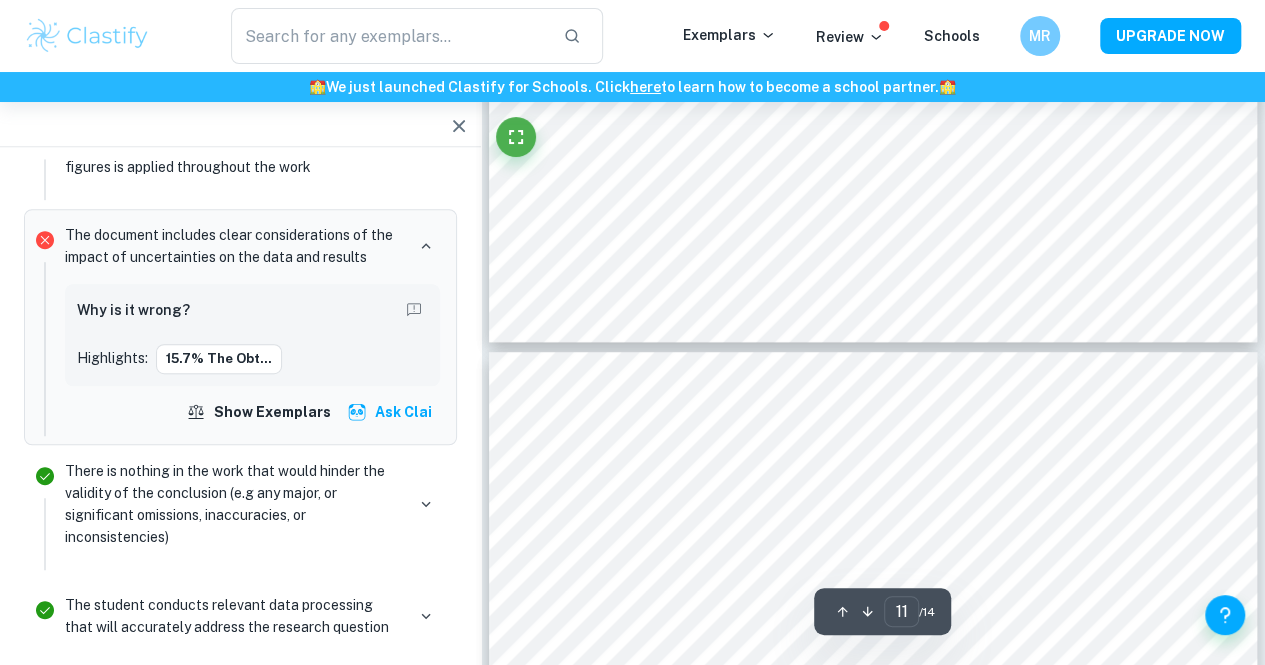 scroll, scrollTop: 11794, scrollLeft: 0, axis: vertical 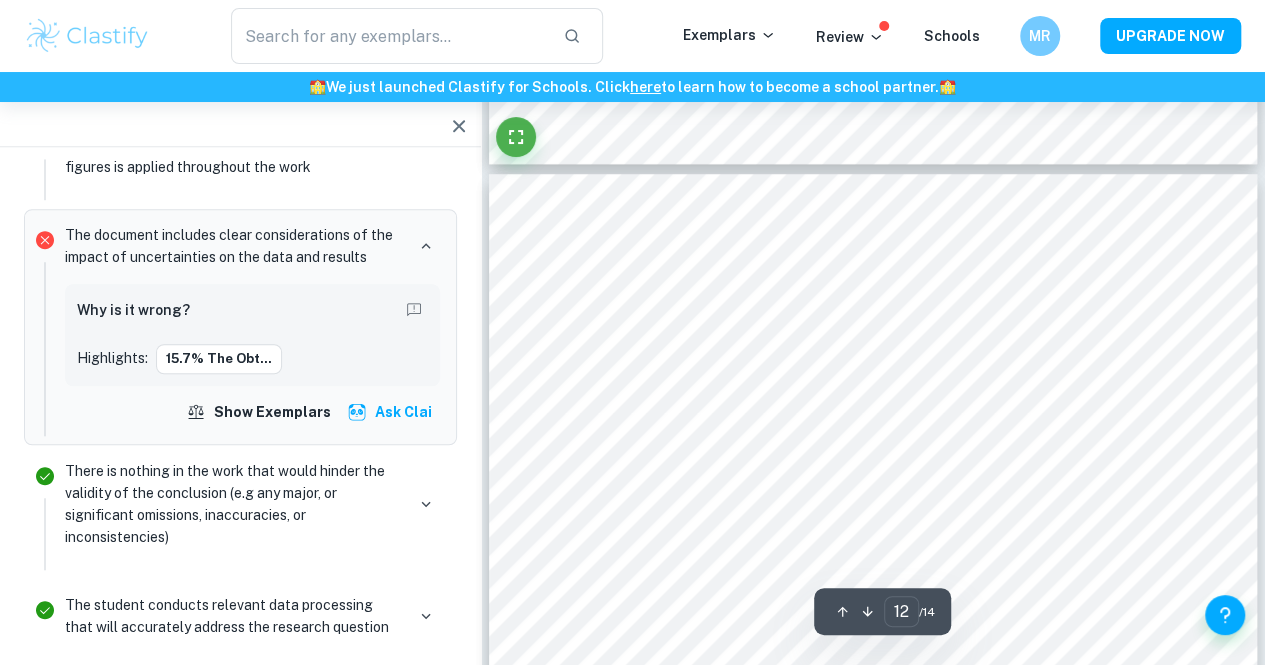 type on "11" 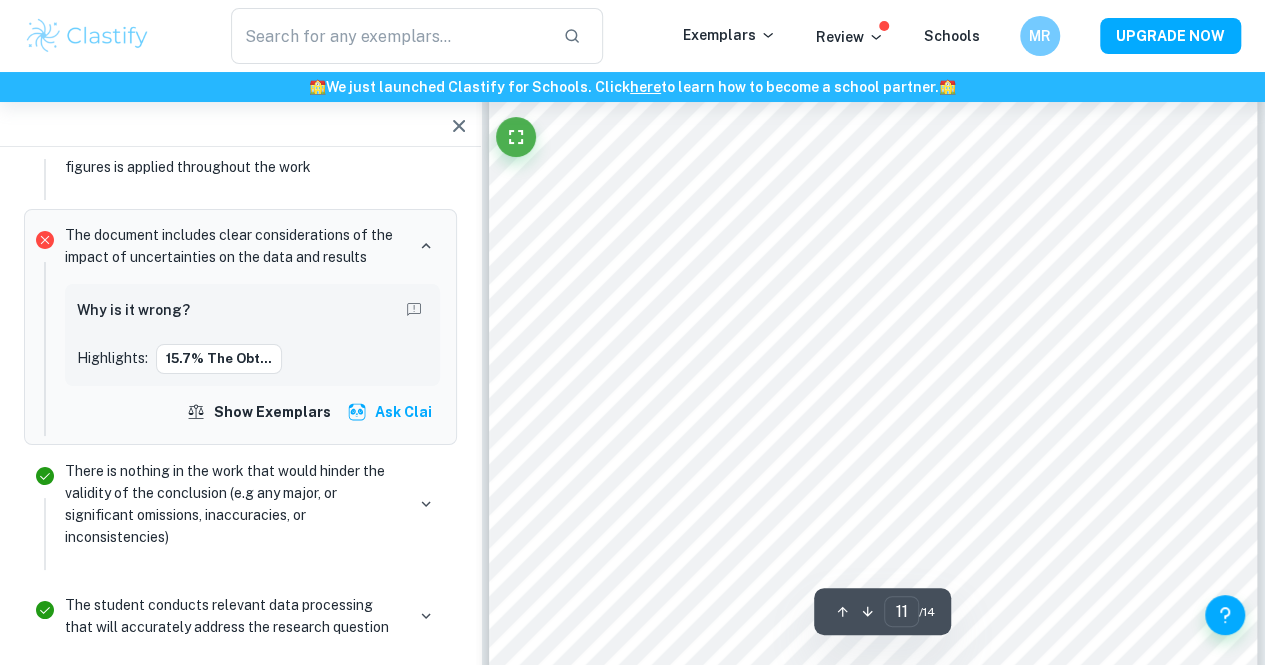 scroll, scrollTop: 11194, scrollLeft: 0, axis: vertical 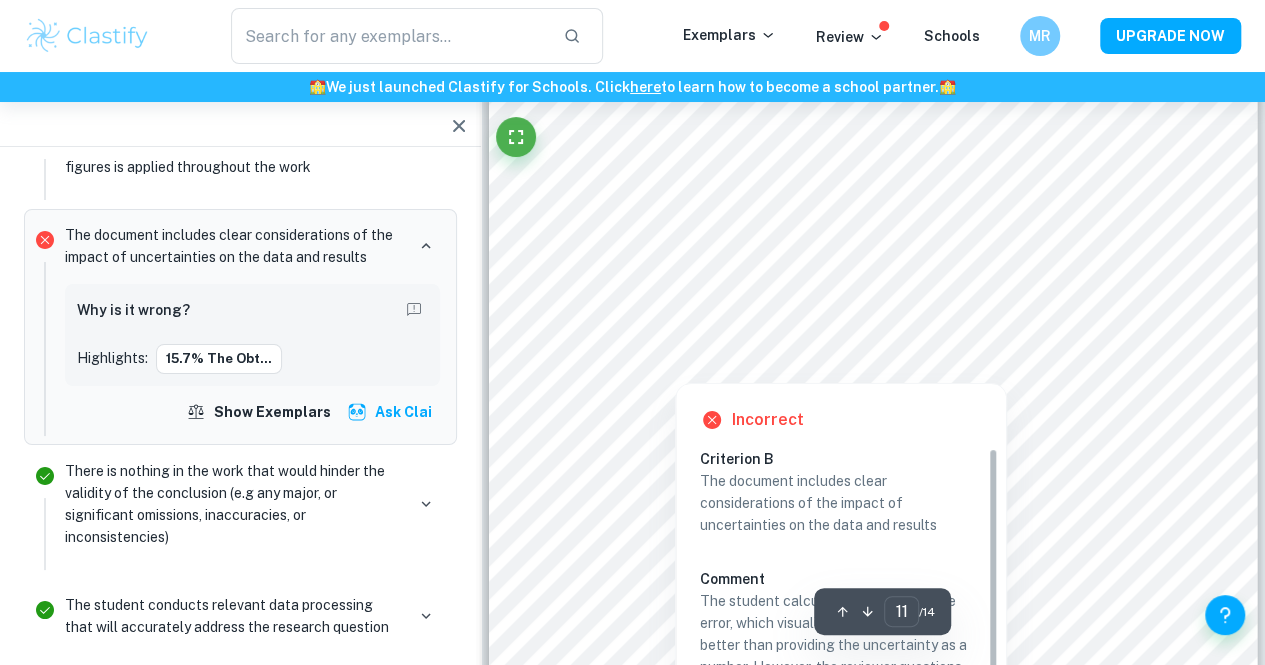 click at bounding box center (873, 328) 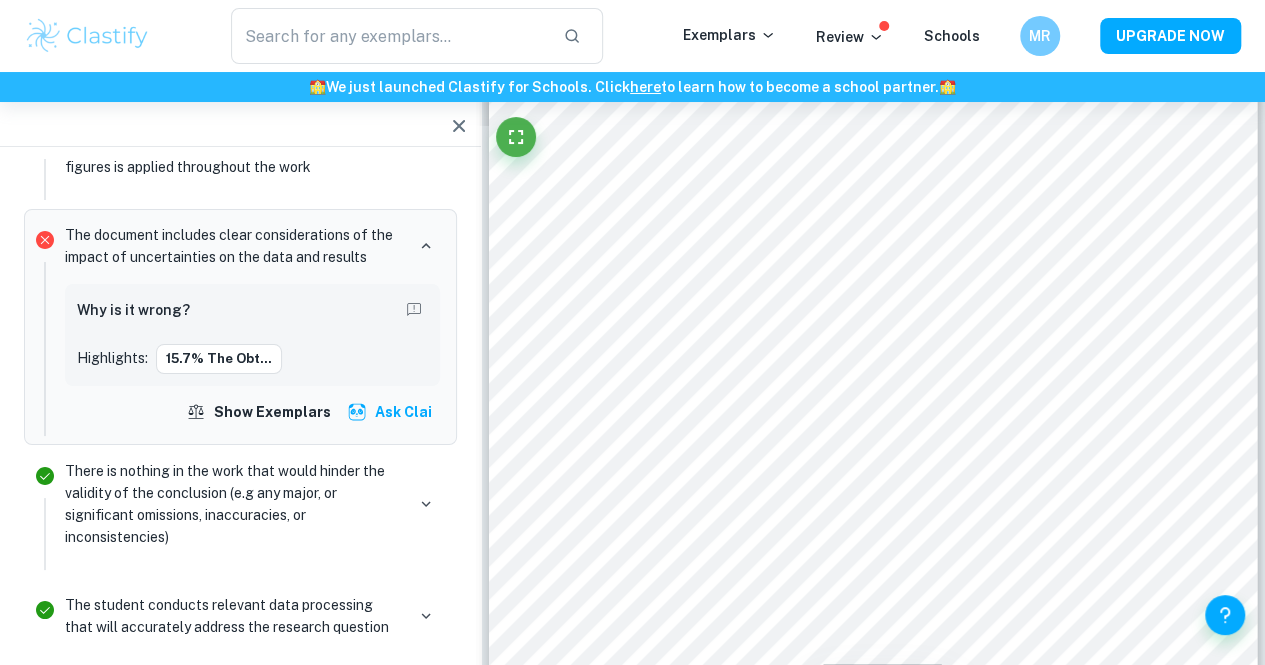 scroll, scrollTop: 5162, scrollLeft: 0, axis: vertical 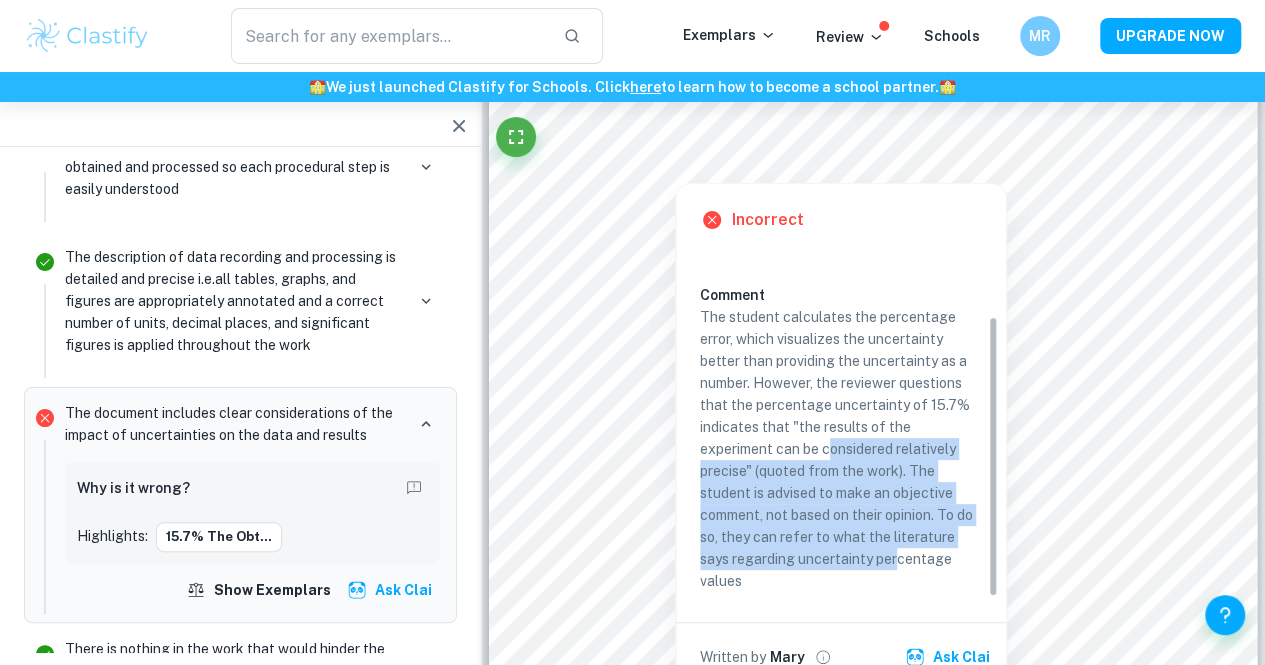 drag, startPoint x: 828, startPoint y: 454, endPoint x: 900, endPoint y: 553, distance: 122.41323 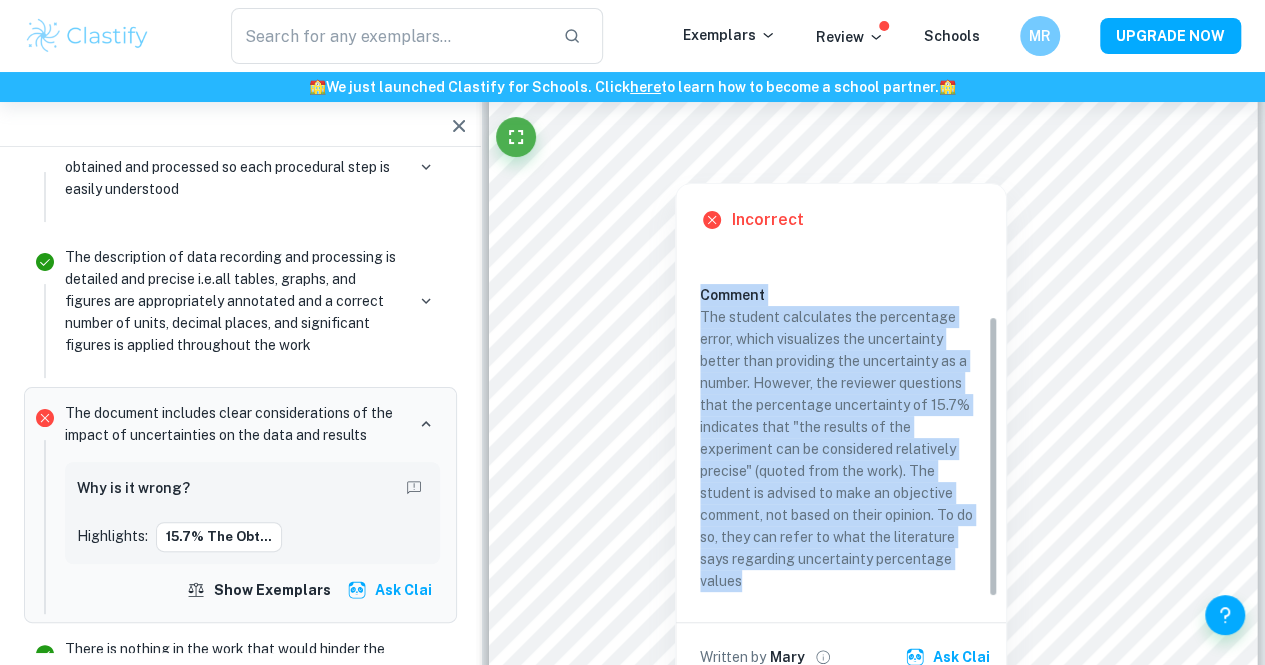 drag, startPoint x: 702, startPoint y: 299, endPoint x: 704, endPoint y: 285, distance: 14.142136 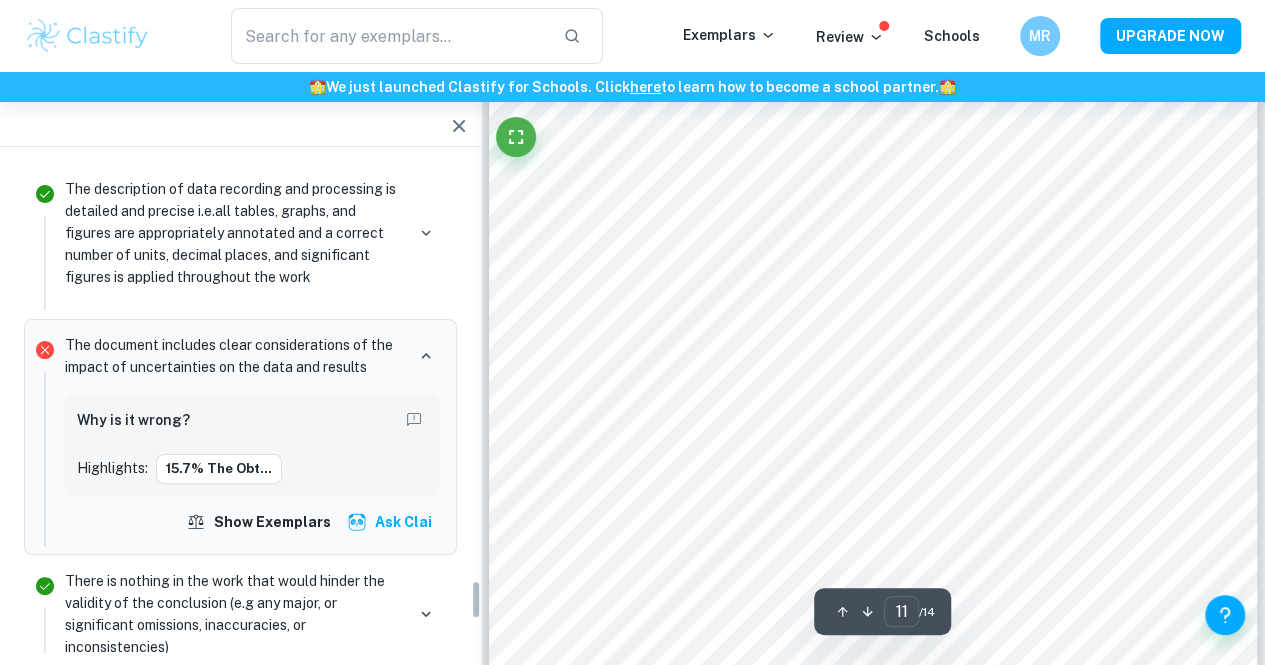 scroll, scrollTop: 5262, scrollLeft: 0, axis: vertical 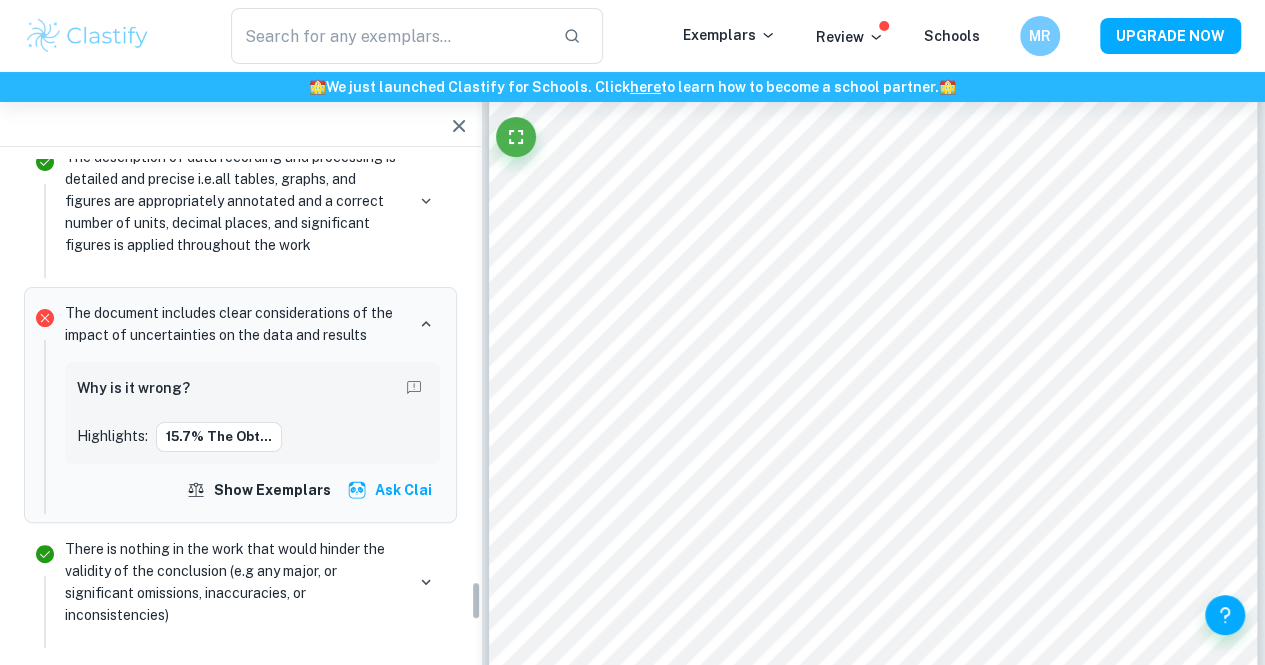 click on "Why is it wrong?" at bounding box center [252, 390] 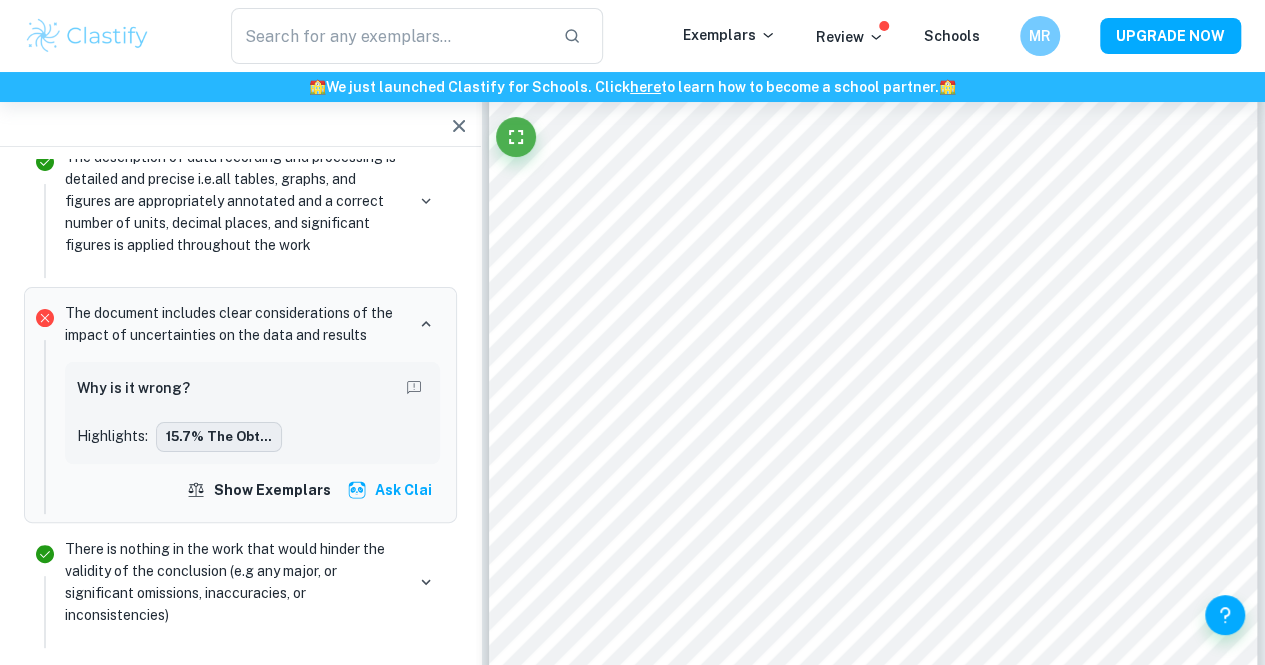 click on "15.7%
The obt..." at bounding box center [219, 437] 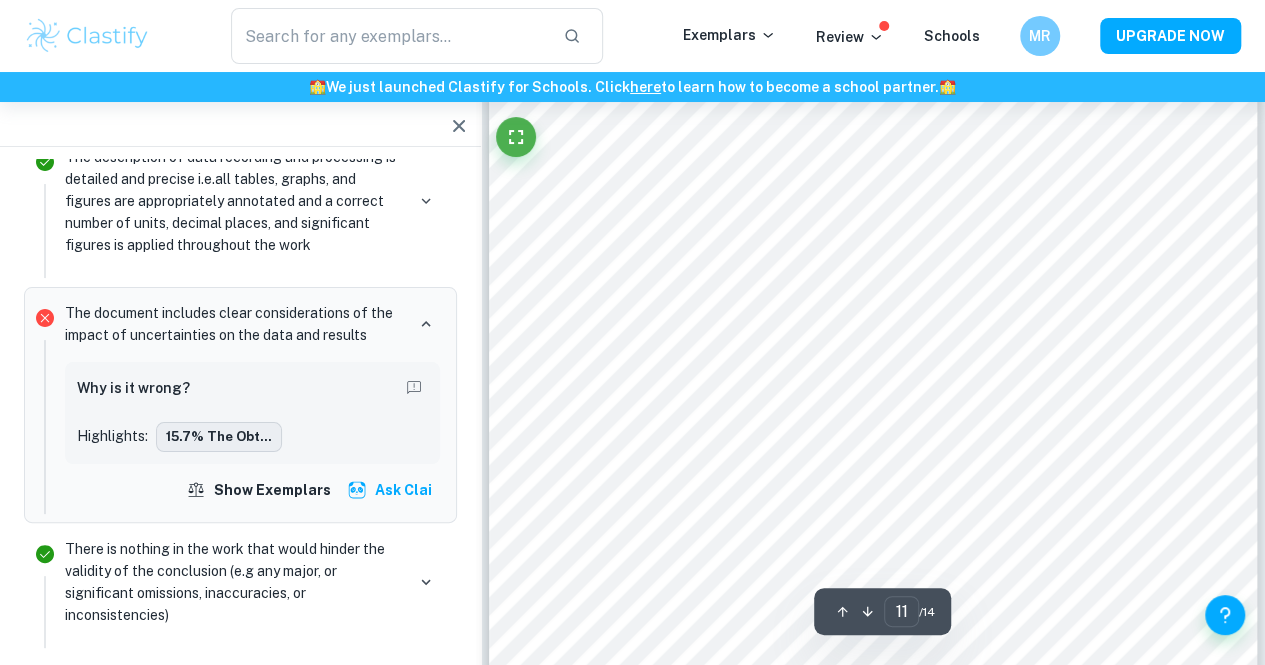 scroll, scrollTop: 11336, scrollLeft: 0, axis: vertical 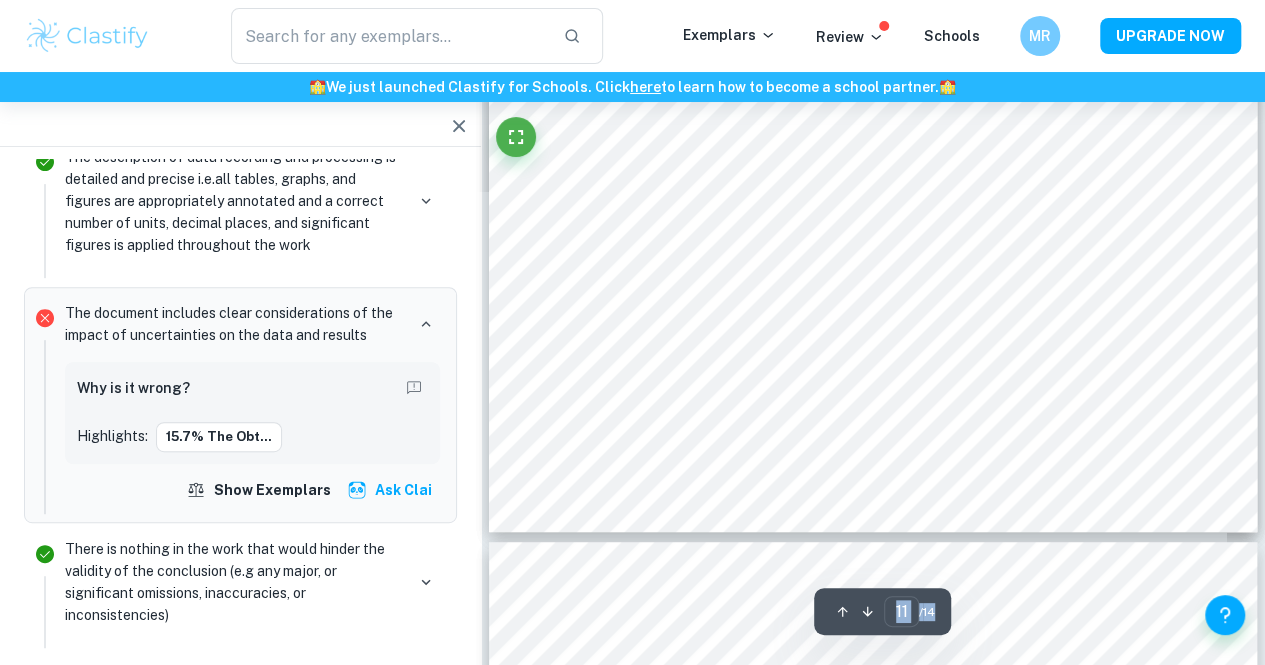 click on "Correct Other requirements Comment Unlock access to all  examiner  comments with Clastify Premium Upgrade Now   Correct Other requirements Comment Unlock access to all  examiner  comments with Clastify Premium Upgrade Now   Correct Other requirements Comment Unlock access to all  examiner  comments with Clastify Premium Upgrade Now   Correct Criterion A The student clearly states the independent and dependent variables in the research question or two correlated variables (if applicable) Comment In the research question, the student states that the independent variable is the graphite content and the dependent variable is the electrical conductivity of the core of the pencil. The student also states the values and a unit of the independent variable. Written by [NAME] Ask Clai Correct Criterion A The student describes in the posed research question the method of analysis conducted Comment Written by [NAME] Ask Clai Correct Criterion A Comment Written by [NAME] Ask Clai Correct Criterion A Comment Written by [NAME] [NAME]" at bounding box center [873, -3847] 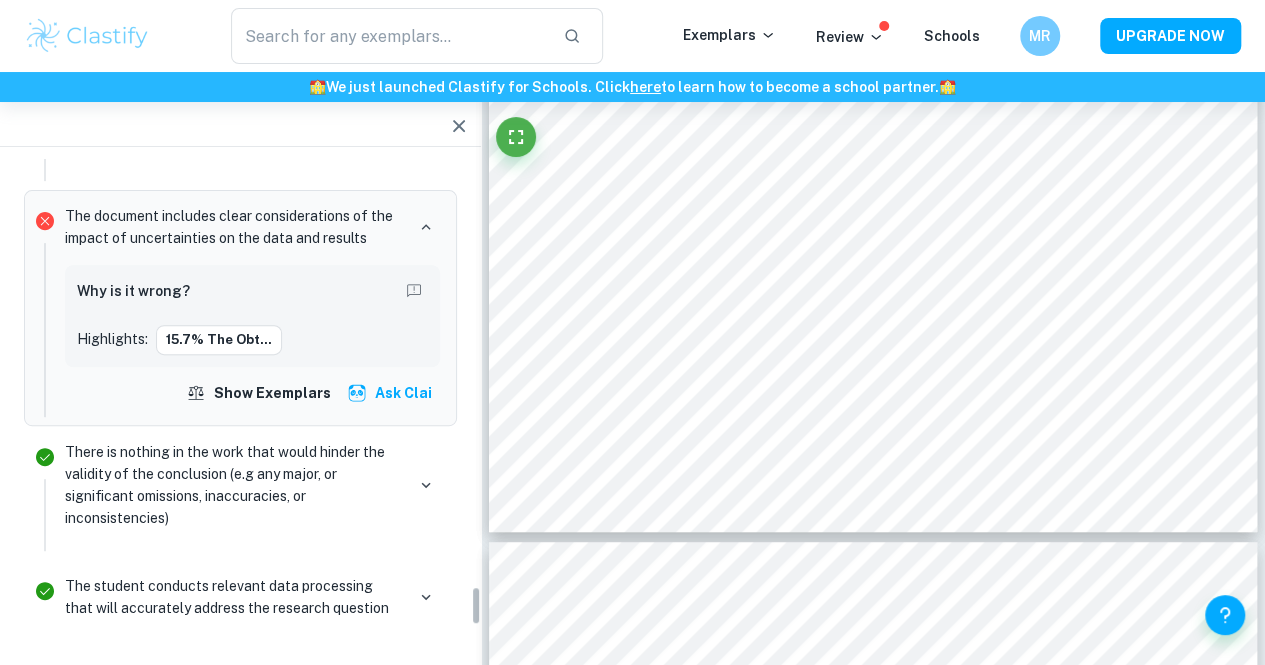 scroll, scrollTop: 5162, scrollLeft: 0, axis: vertical 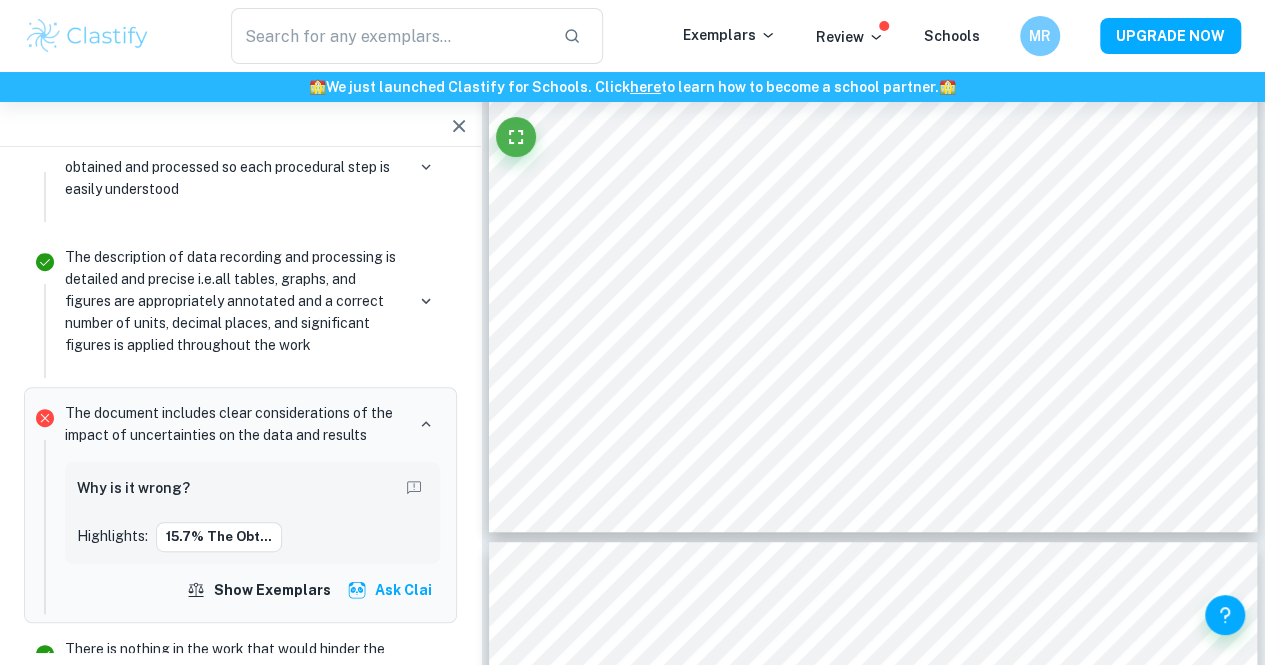 click on "Why is it wrong? Highlights:   15.7%
The obt..." at bounding box center (252, 513) 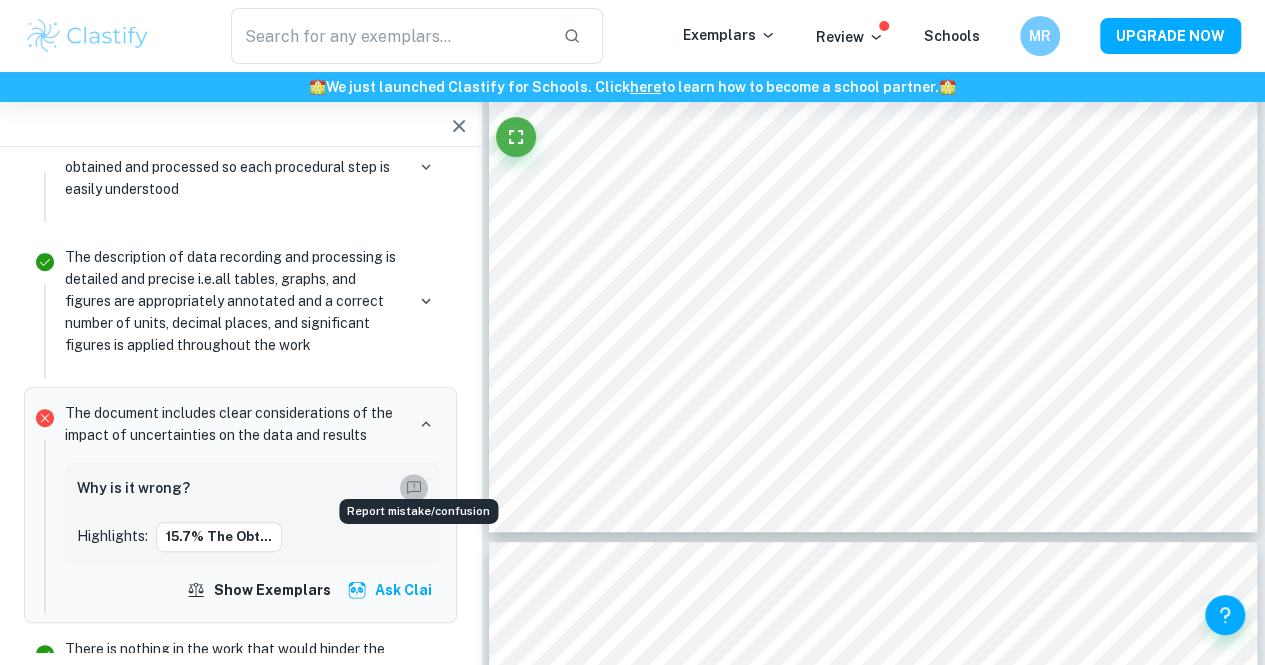 click 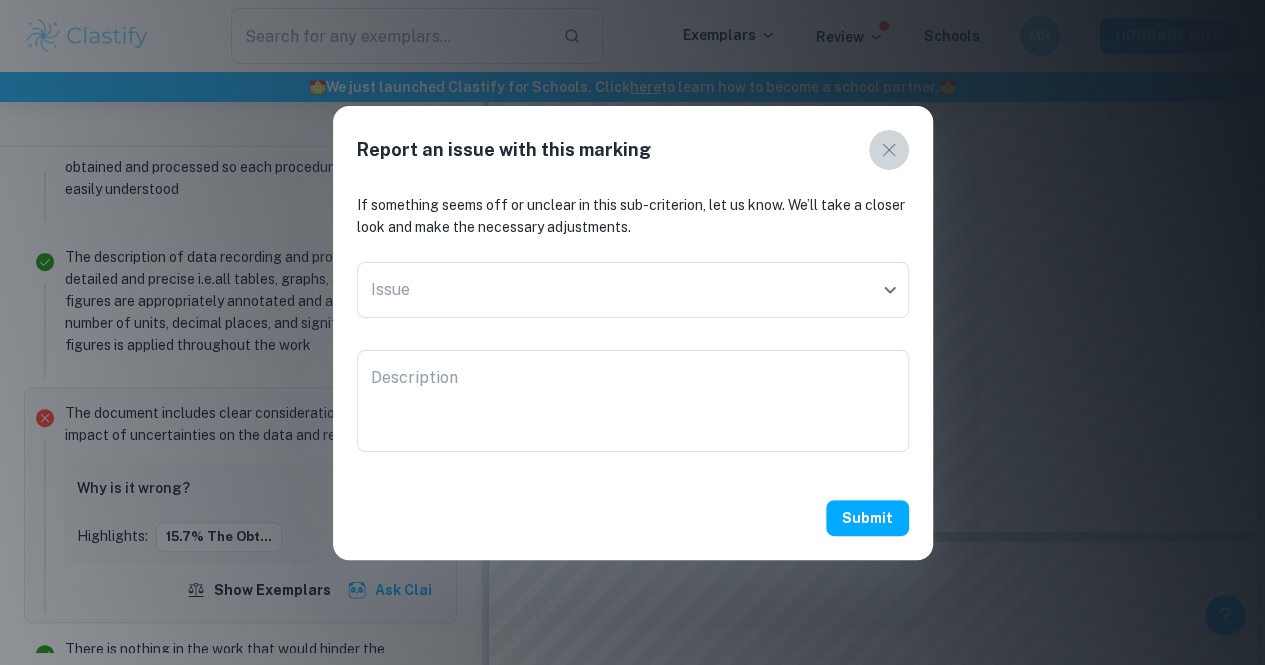 click at bounding box center [889, 150] 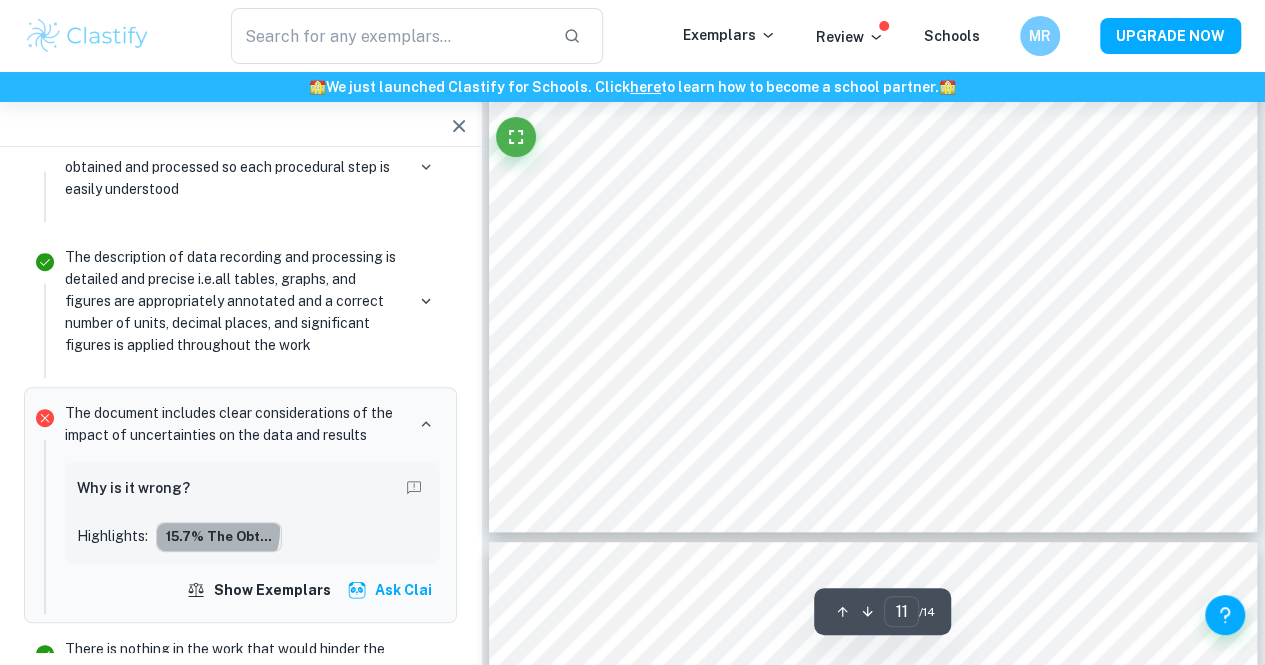 click on "15.7%
The obt..." at bounding box center [219, 537] 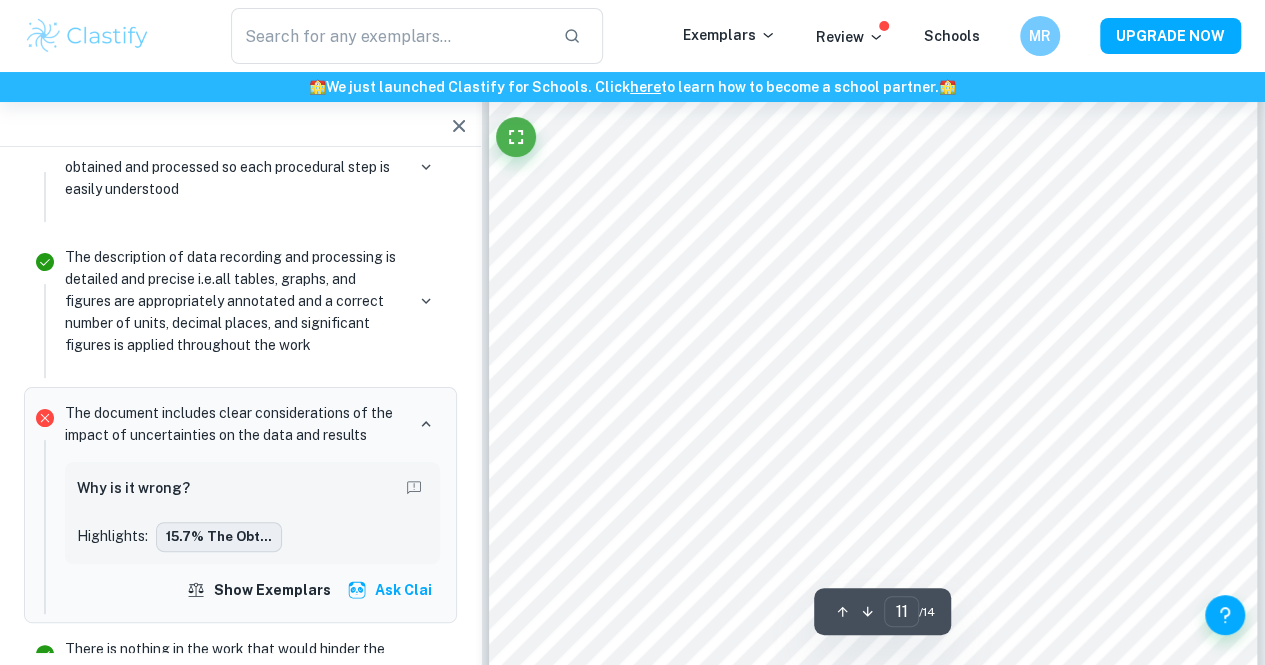 scroll, scrollTop: 11336, scrollLeft: 0, axis: vertical 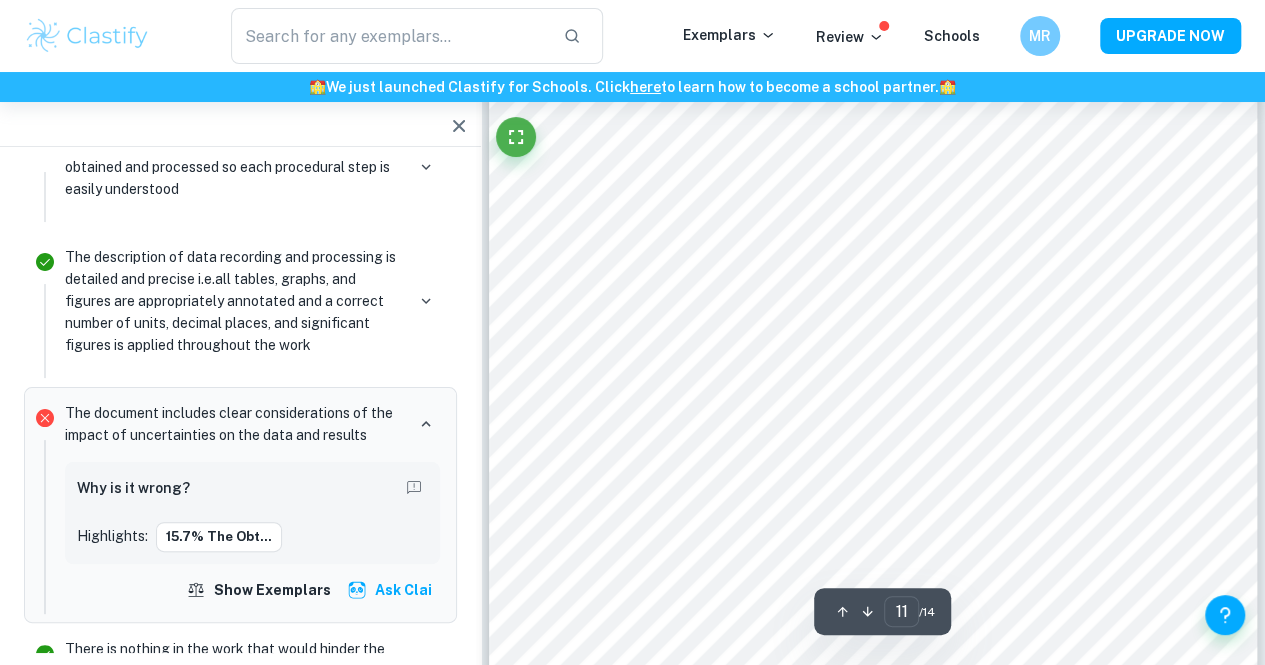 click on "Why is it wrong? Highlights:   15.7%
The obt..." at bounding box center [252, 513] 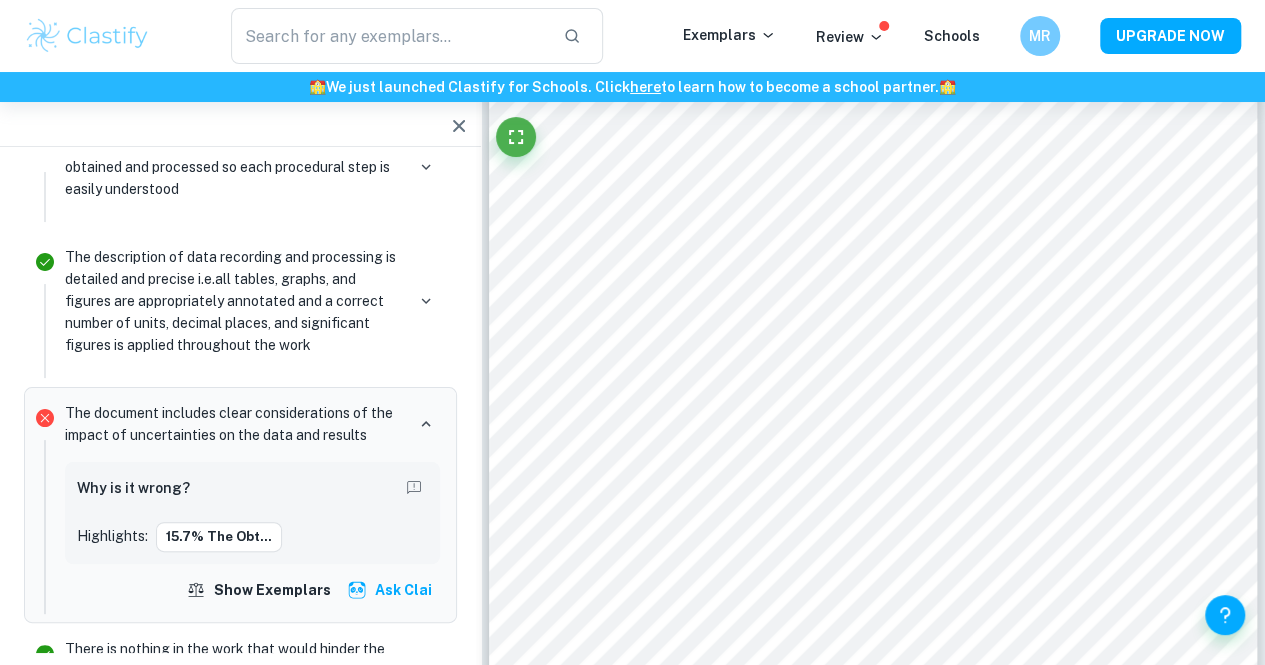 click on "Why is it wrong?" at bounding box center (252, 490) 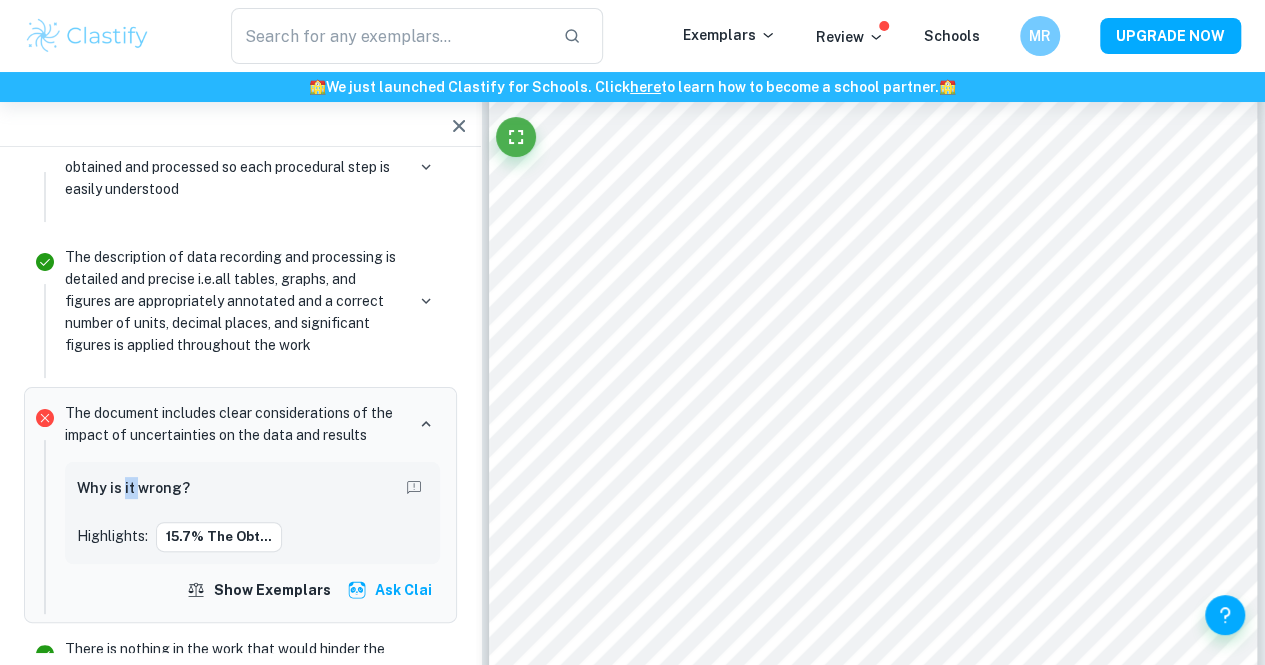 click on "Why is it wrong?" at bounding box center [133, 488] 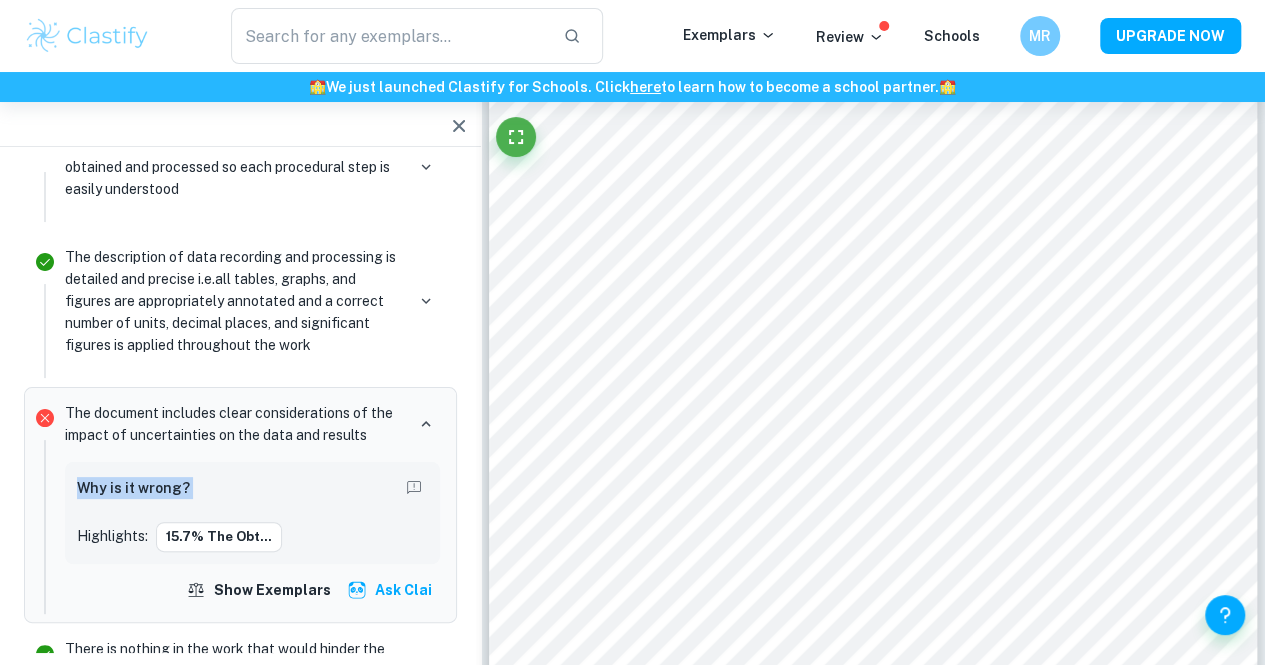 click on "Why is it wrong?" at bounding box center (133, 488) 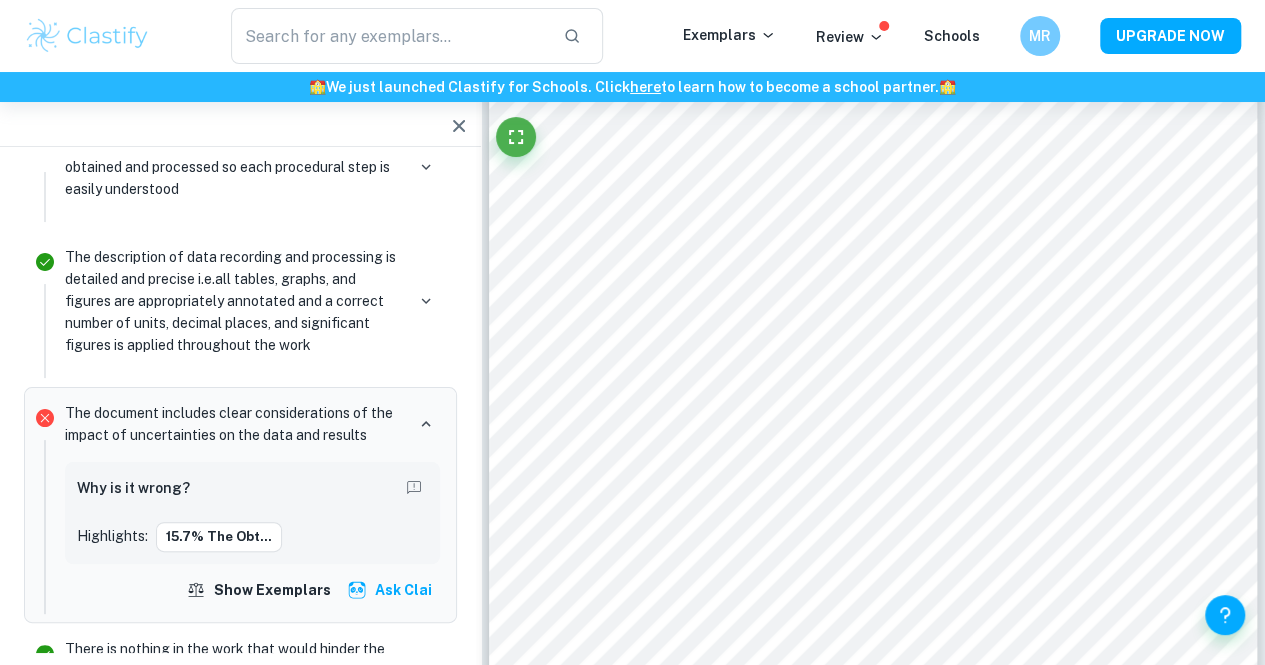 click on "The document includes clear considerations of the impact of uncertainties on the data and results" at bounding box center (234, 424) 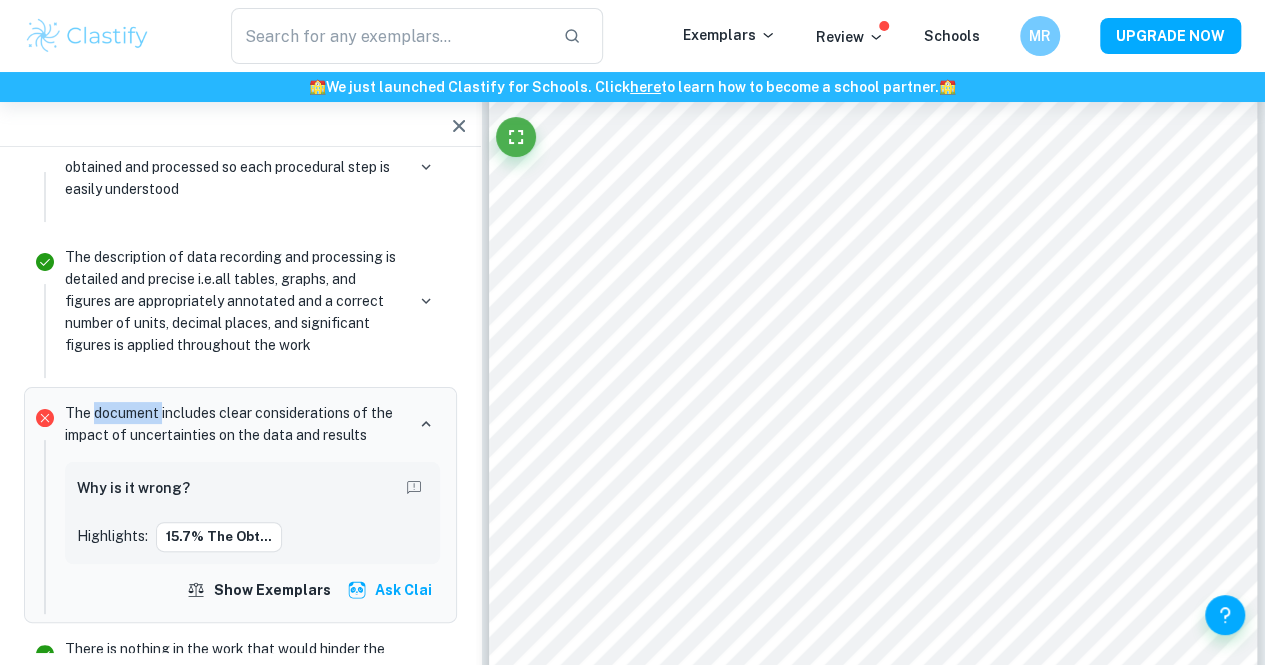 click on "The document includes clear considerations of the impact of uncertainties on the data and results" at bounding box center [234, 424] 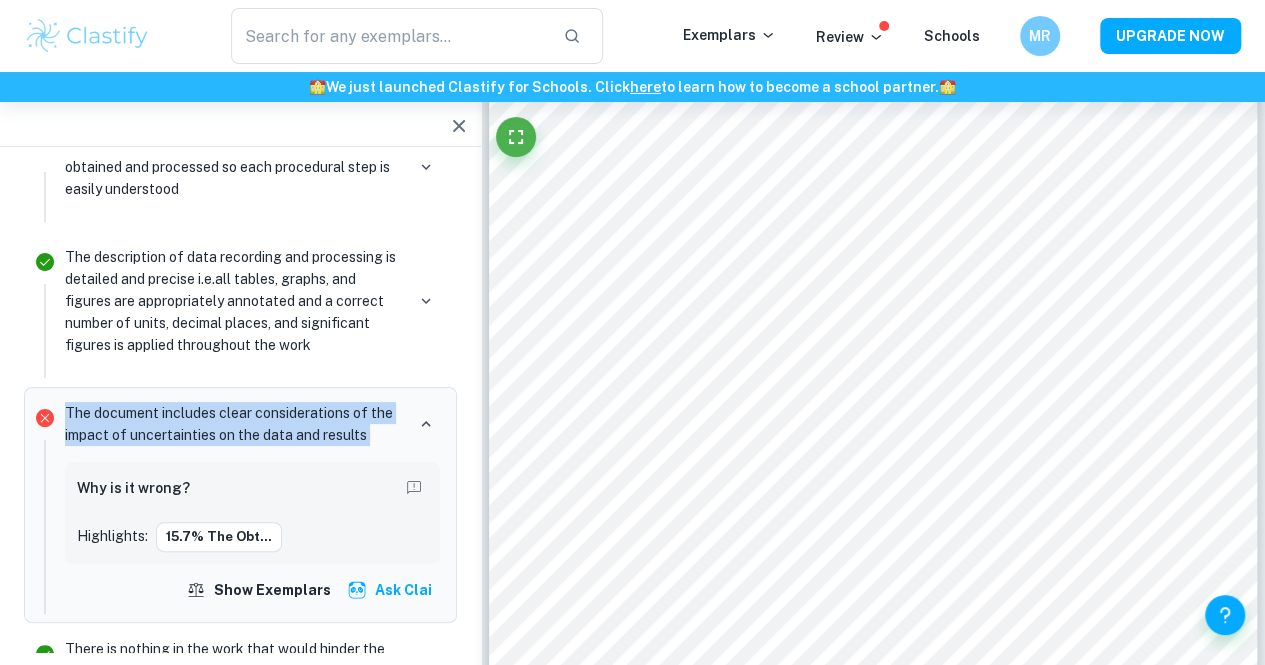 click on "The document includes clear considerations of the impact of uncertainties on the data and results" at bounding box center [234, 424] 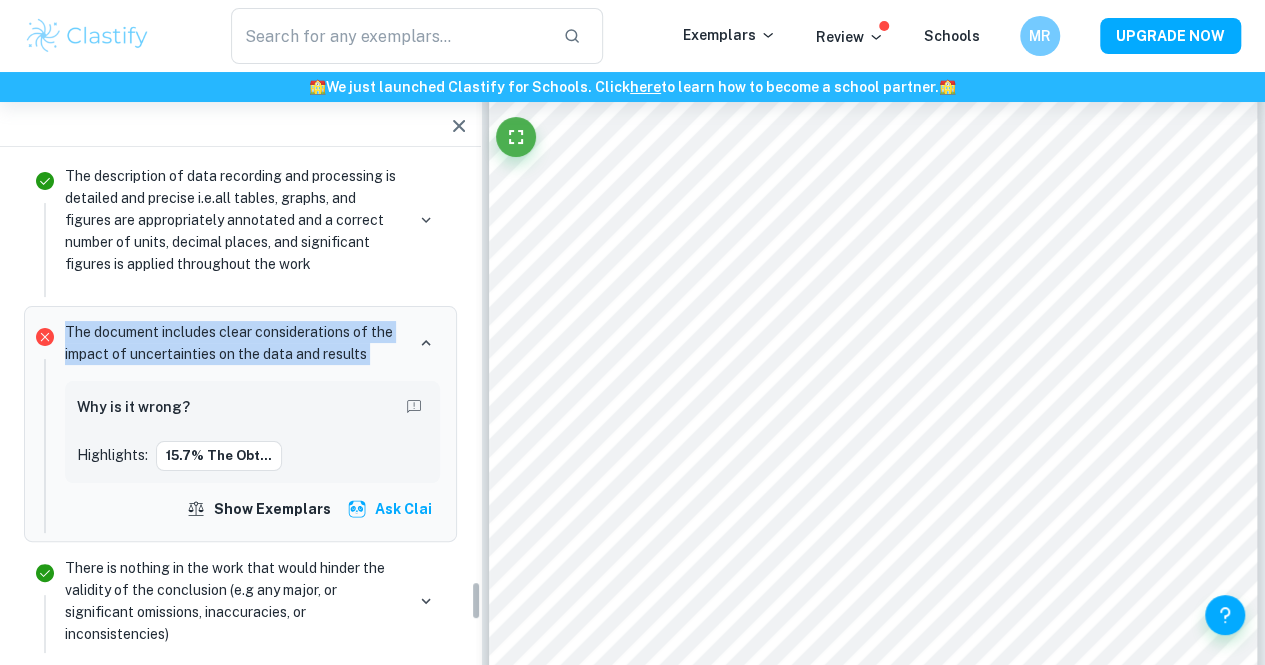 scroll, scrollTop: 5262, scrollLeft: 0, axis: vertical 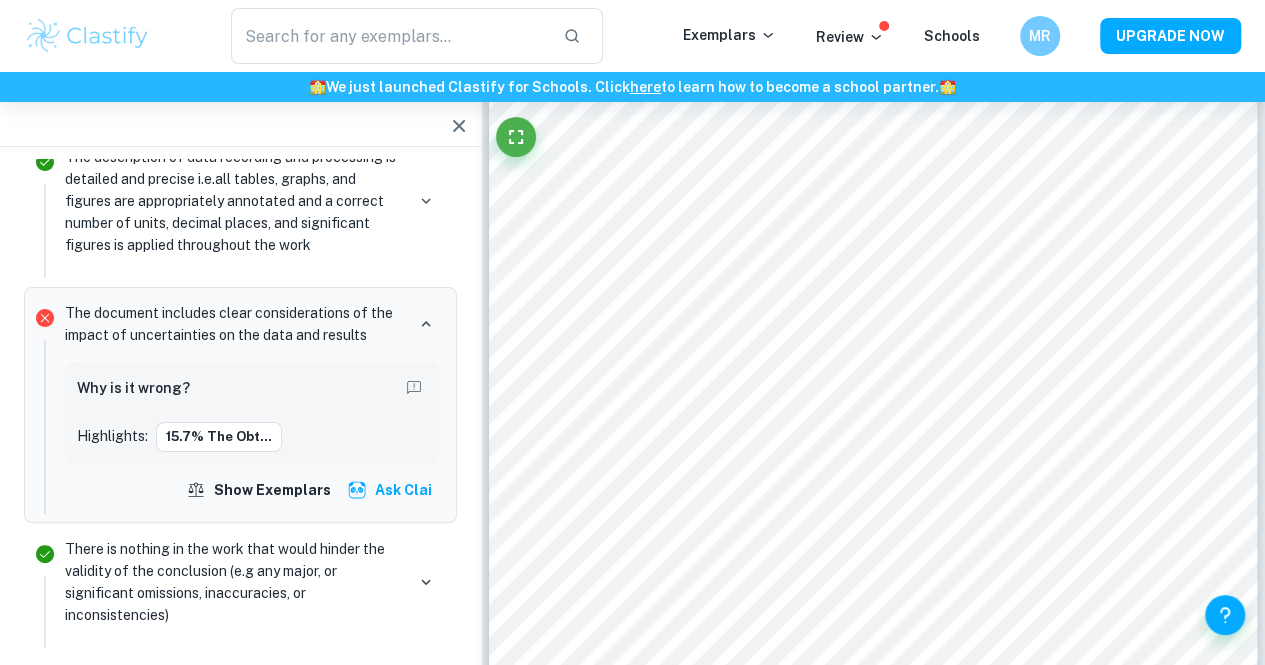 click on "Why is it wrong? Highlights:   15.7%
The obt..." at bounding box center (252, 413) 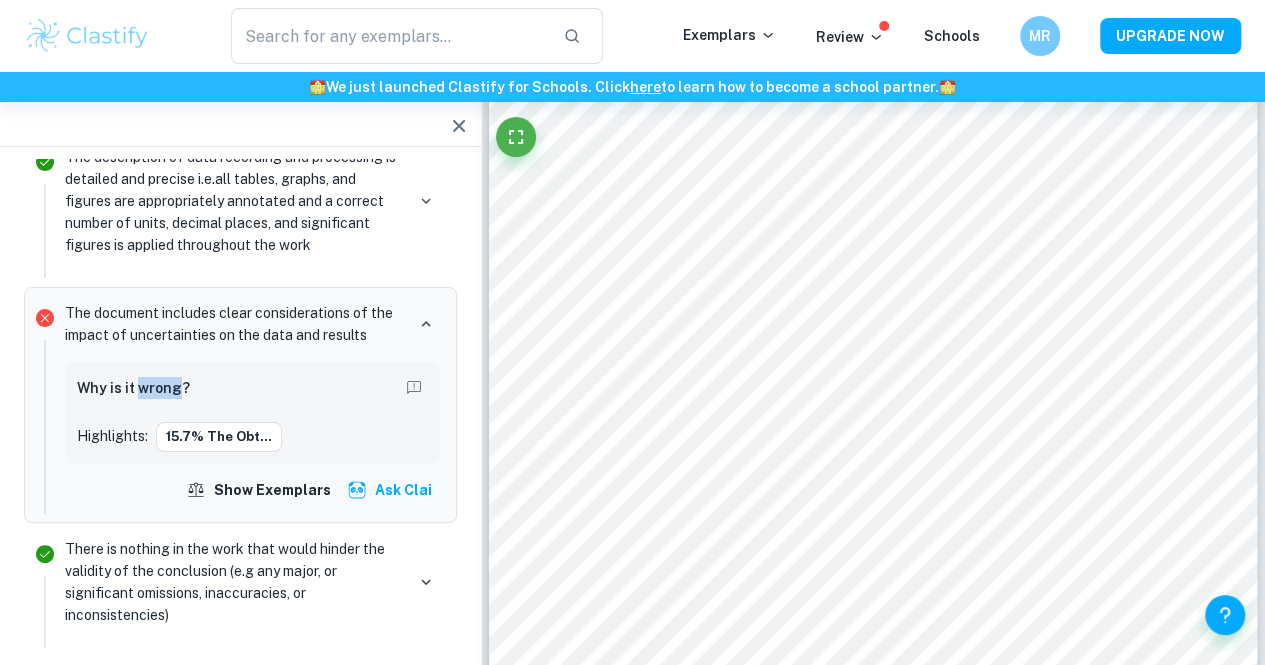 click on "Why is it wrong?" at bounding box center (133, 388) 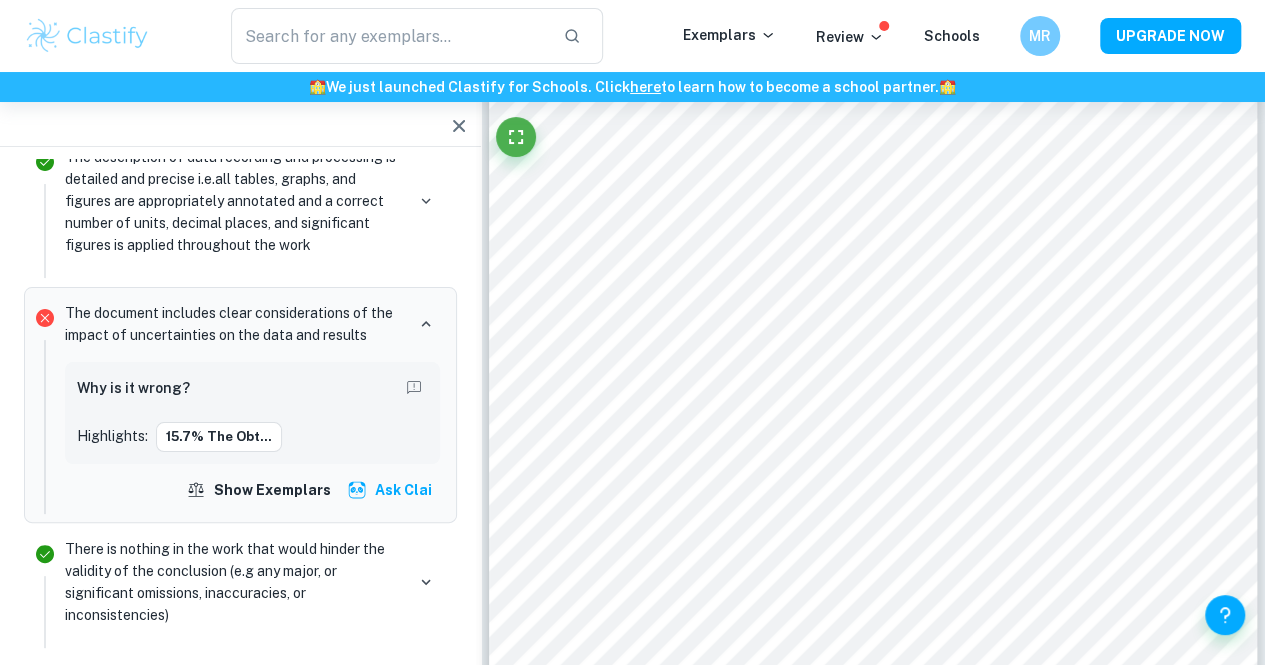 click on "Why is it wrong? Highlights:   15.7%
The obt..." at bounding box center (252, 413) 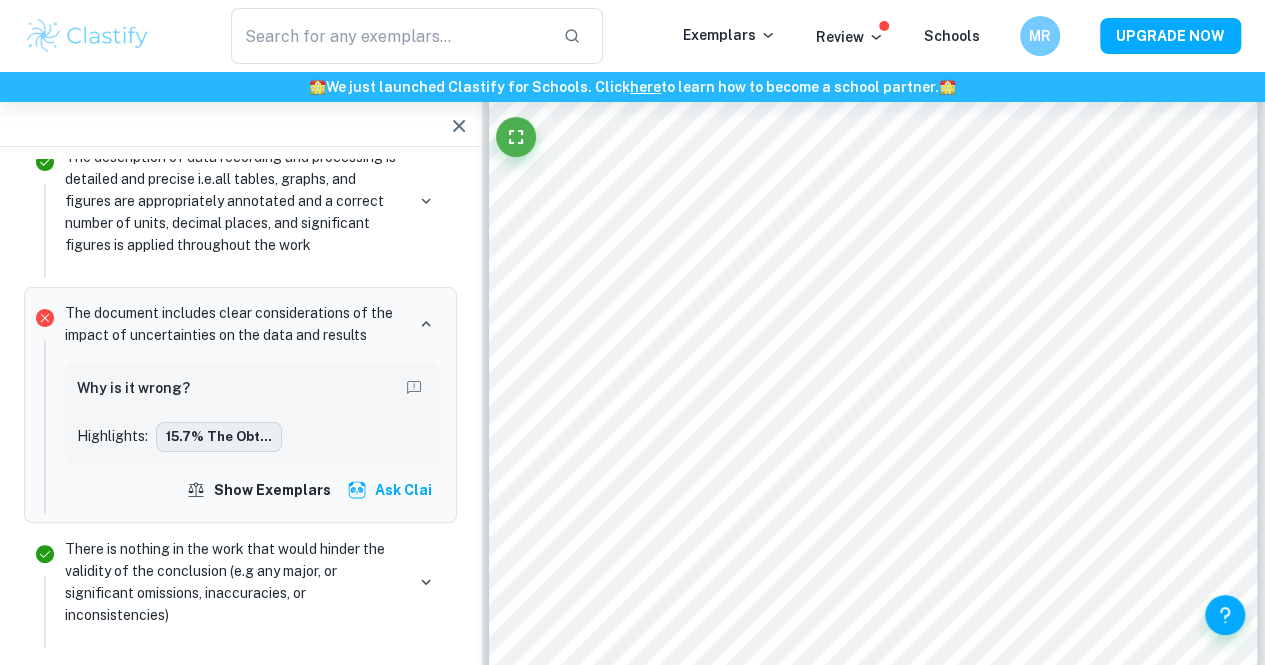 click on "15.7%
The obt..." at bounding box center [219, 437] 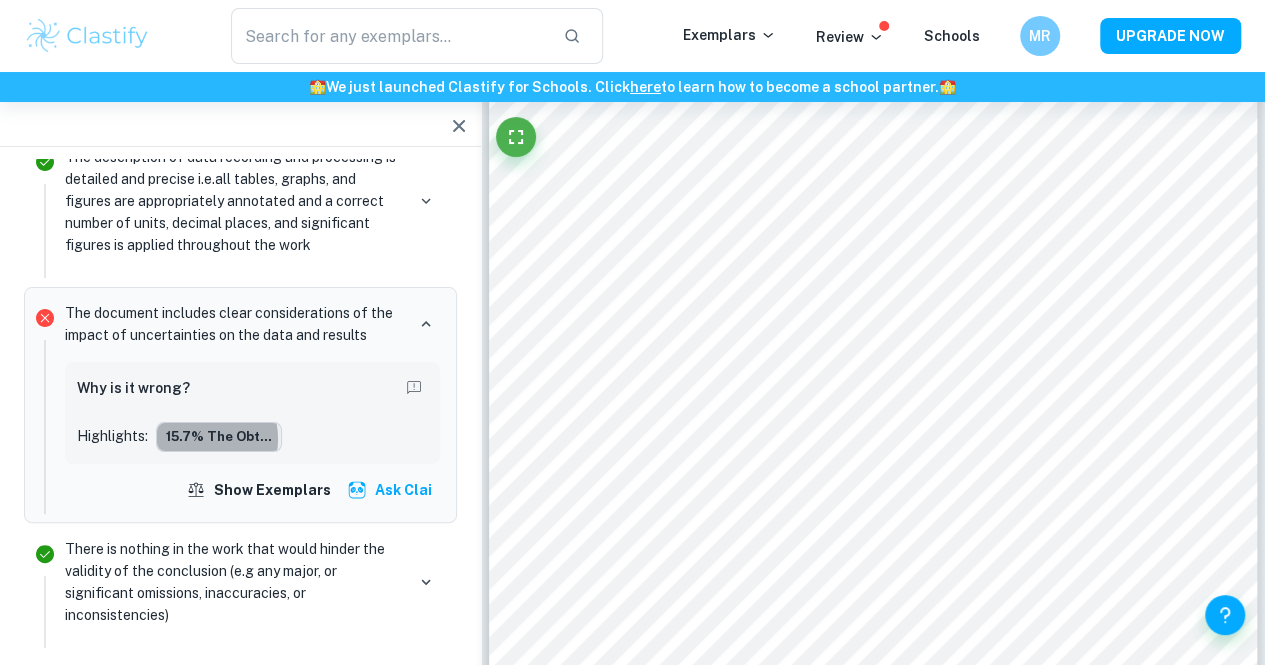 click on "15.7%
The obt..." at bounding box center (219, 437) 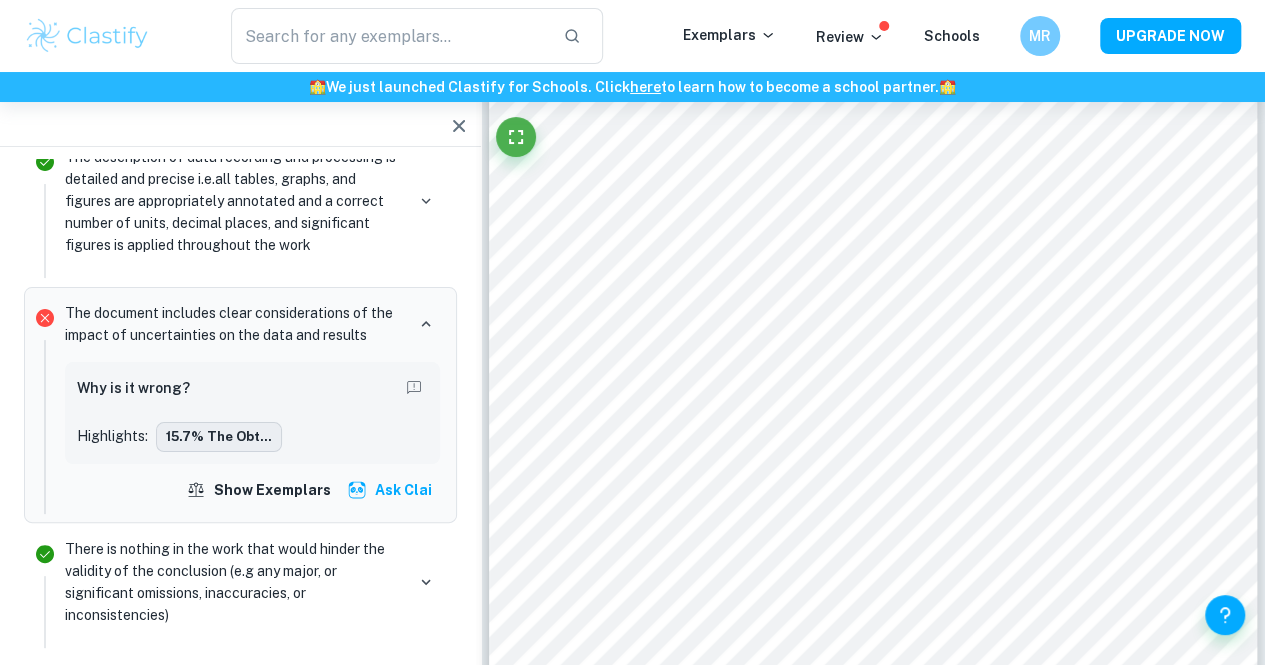 click on "15.7%
The obt..." at bounding box center [219, 437] 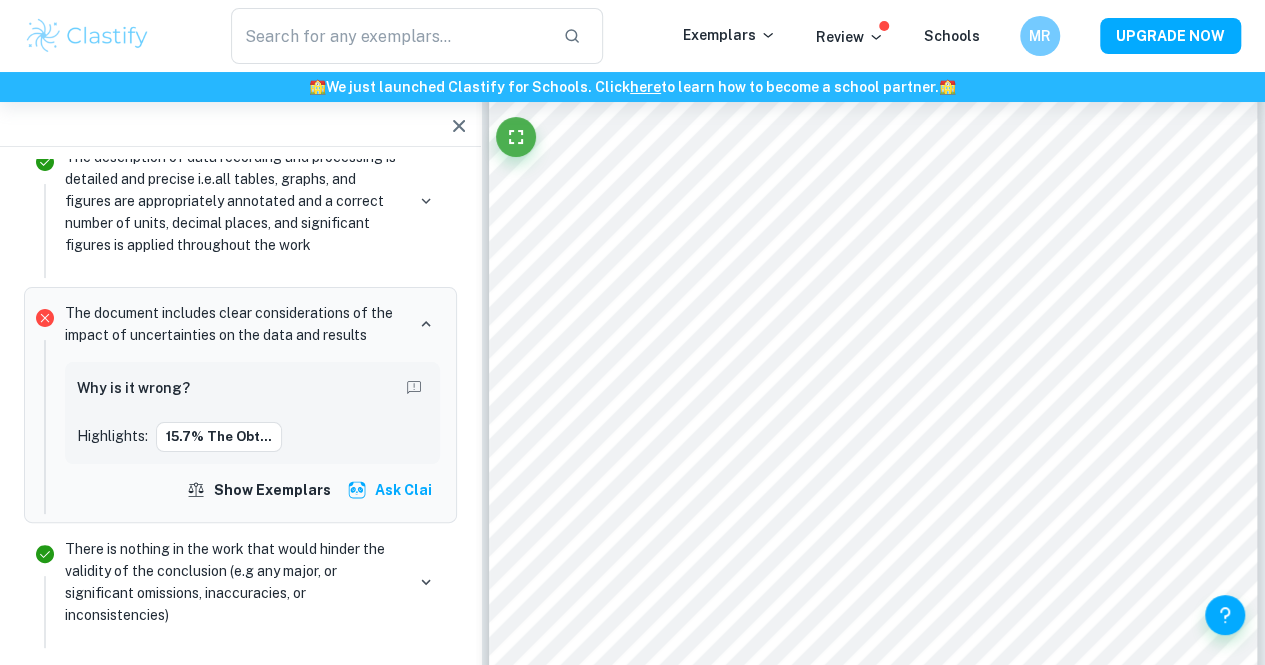 click on "The document includes clear considerations of the impact of uncertainties on the data and results" at bounding box center (234, 324) 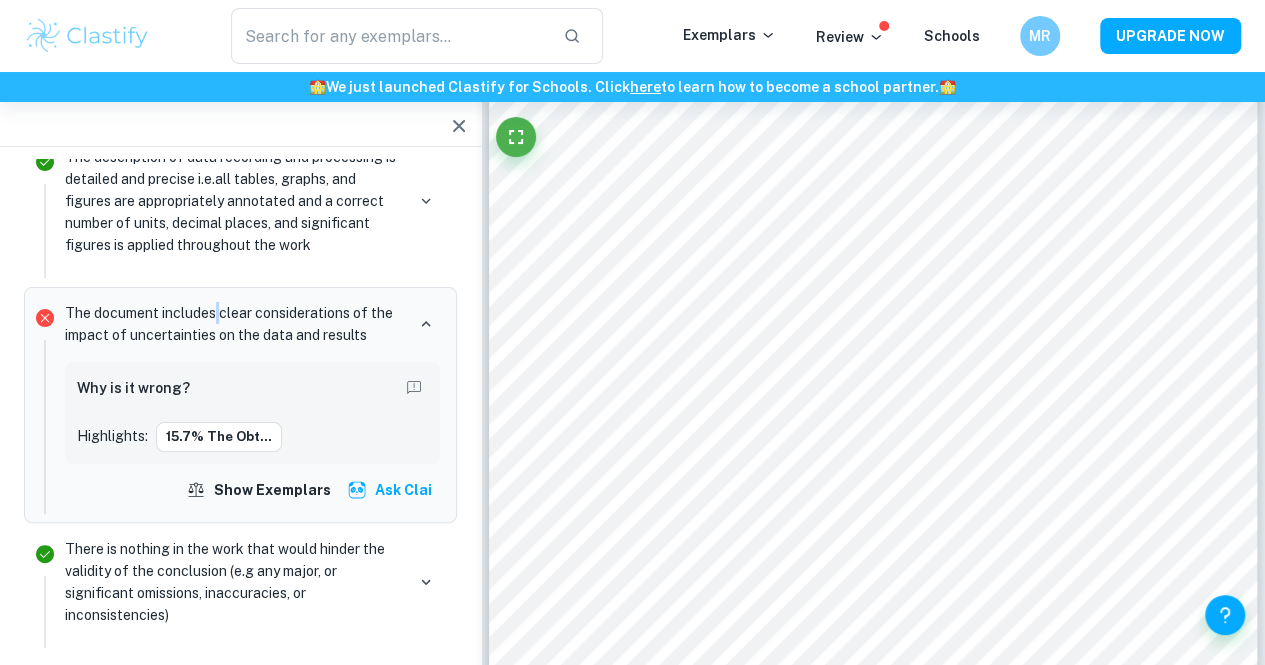 click on "The document includes clear considerations of the impact of uncertainties on the data and results" at bounding box center [234, 324] 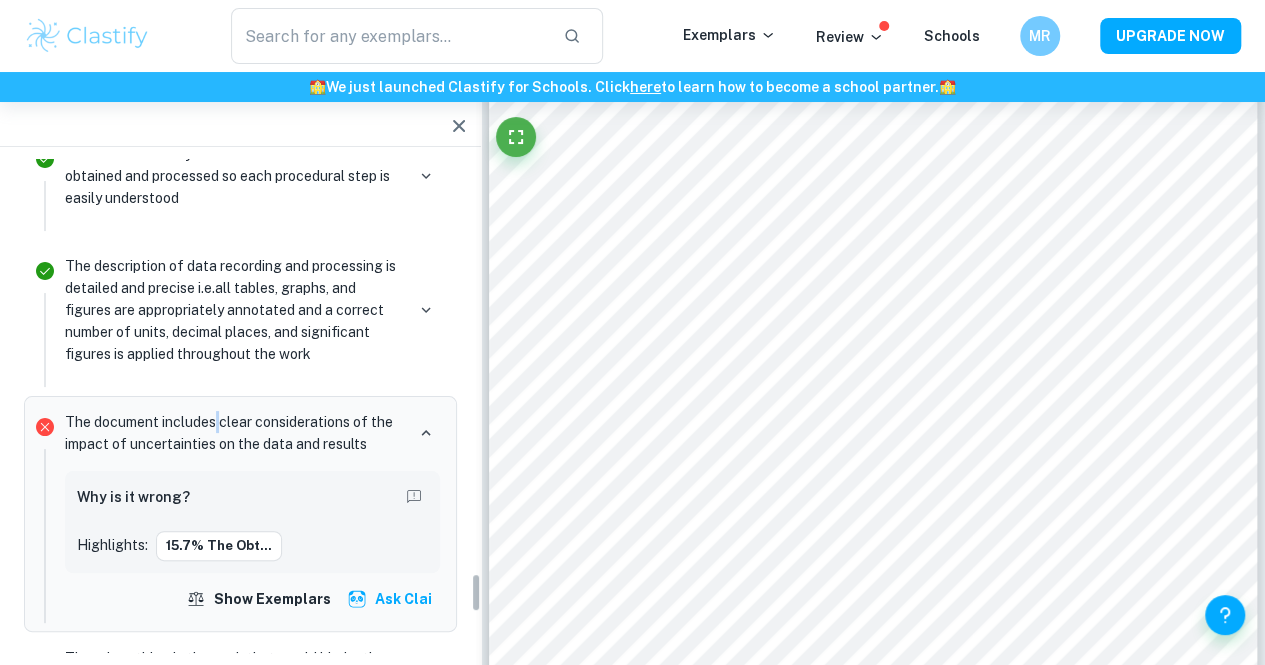 scroll, scrollTop: 5162, scrollLeft: 0, axis: vertical 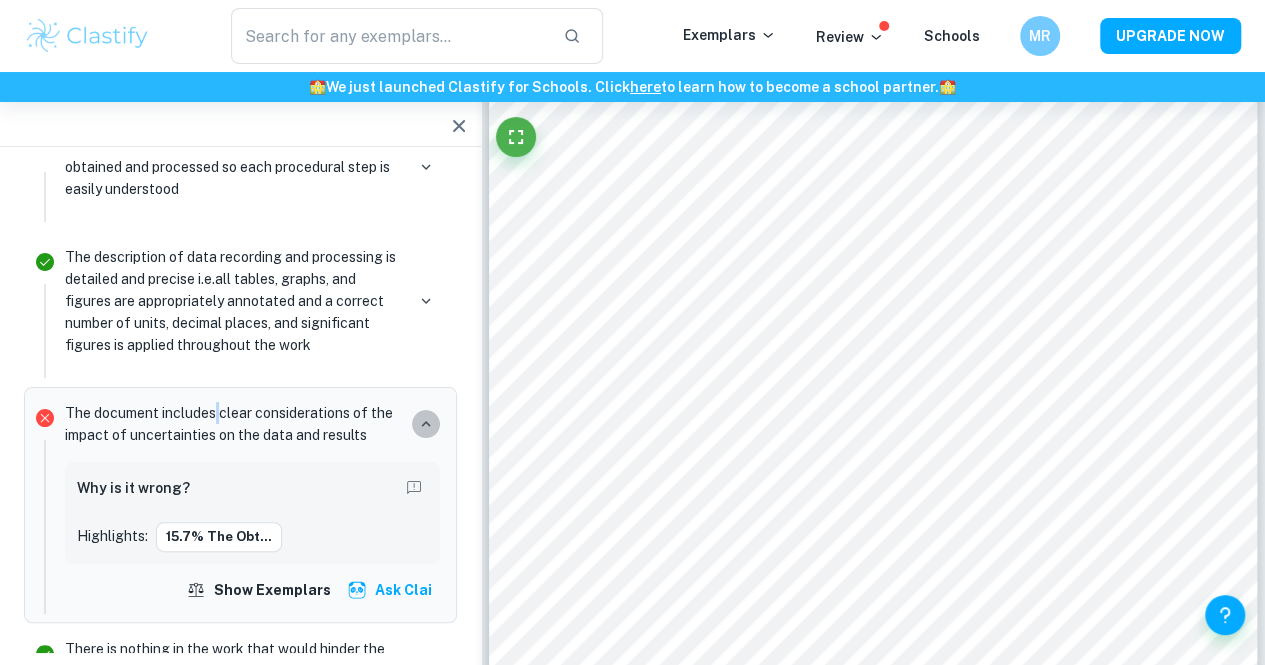 click 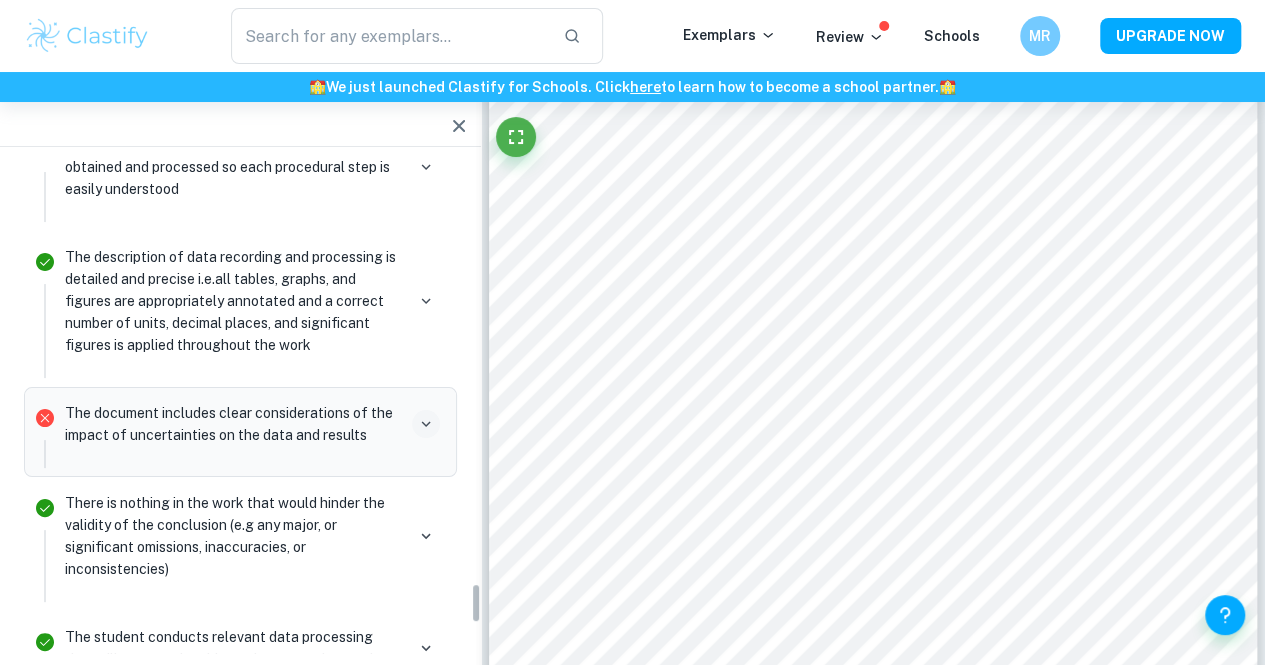 click 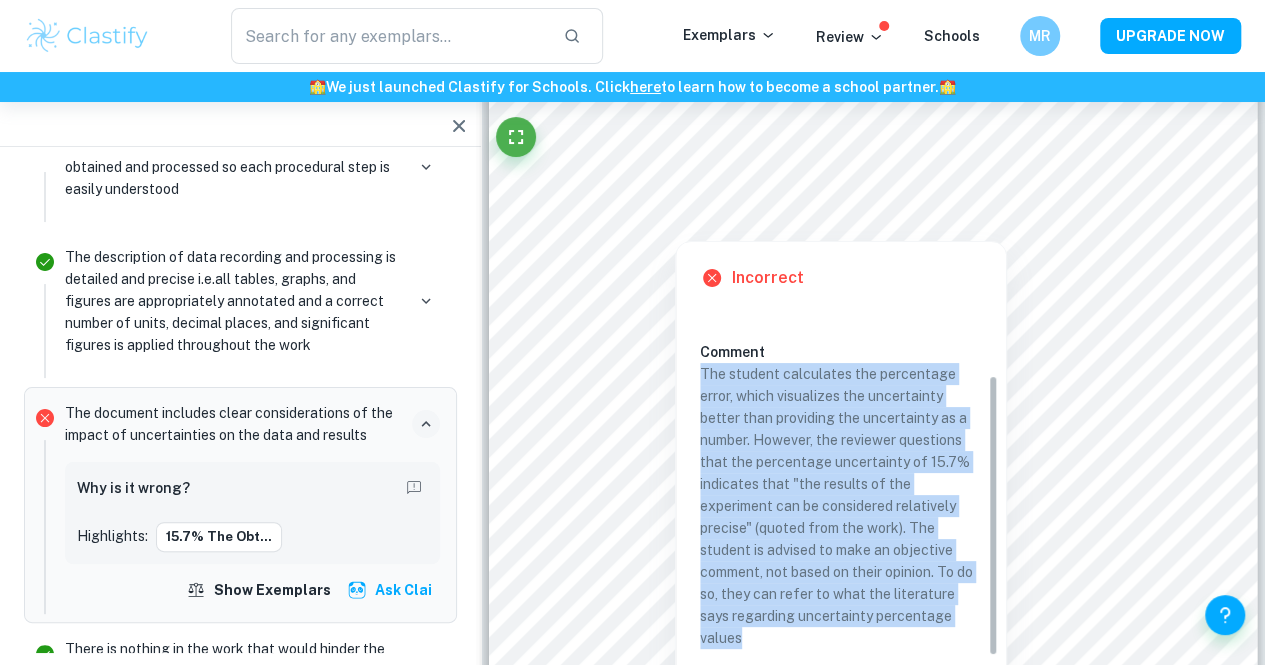 click on "Incorrect Criterion B The document includes clear considerations of the impact of uncertainties on the data and results Comment The student calculates the percentage error, which visualizes the uncertainty better than providing the uncertainty as a number. However, the reviewer questions that the percentage uncertainty of 15.7% indicates that "the results of the experiment can be considered relatively precise" (quoted from the work). The student is advised to make an objective comment, not based on their opinion. To do so, they can refer to what the literature says regarding uncertainty percentage values Written by [NAME] Ask Clai" at bounding box center [841, 495] 